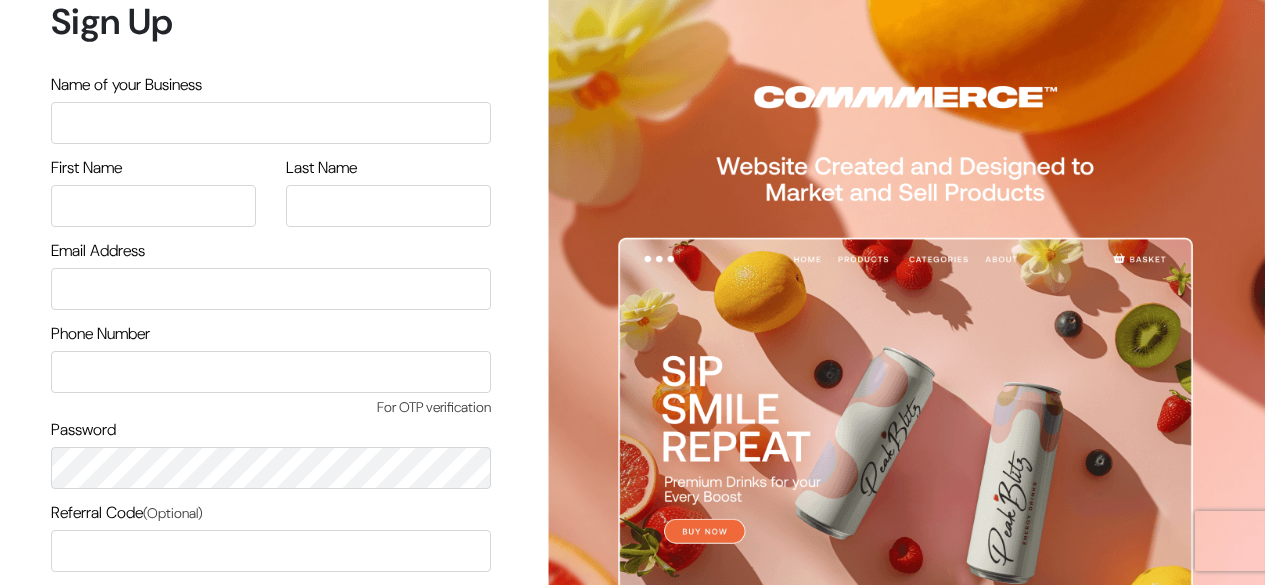 scroll, scrollTop: 170, scrollLeft: 0, axis: vertical 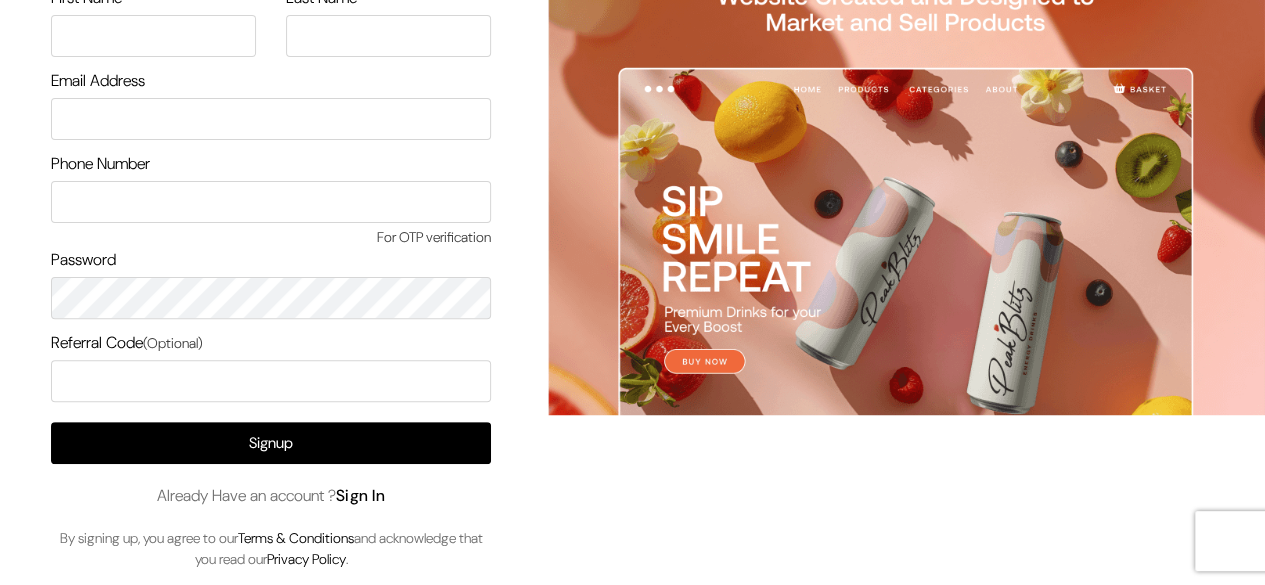drag, startPoint x: 0, startPoint y: 0, endPoint x: 376, endPoint y: 499, distance: 624.8016 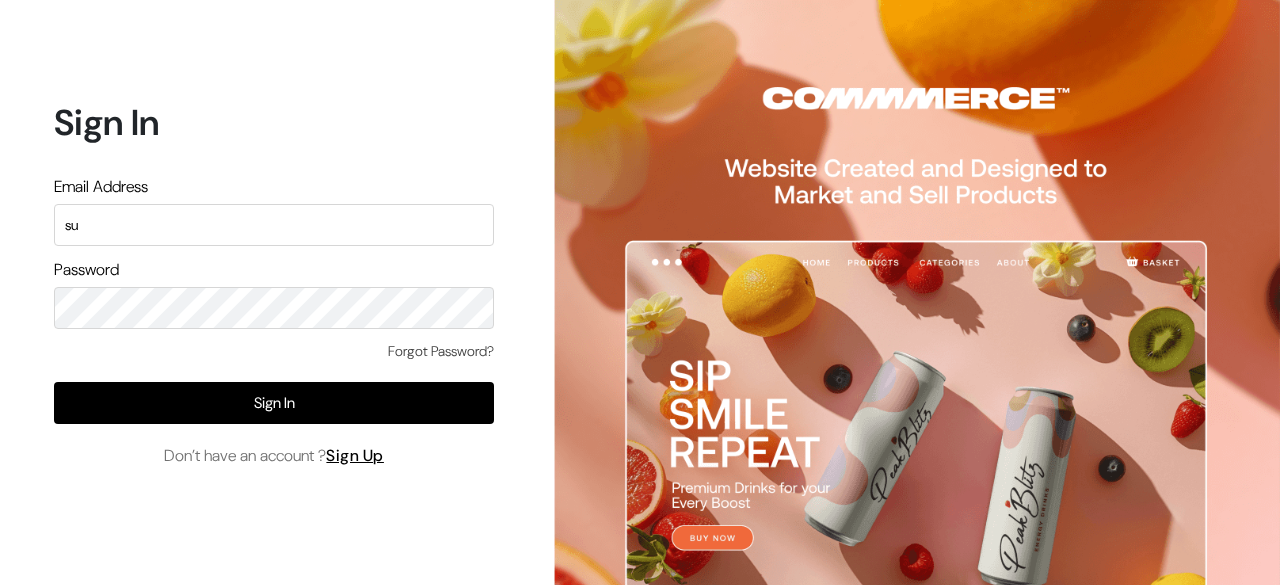 scroll, scrollTop: 0, scrollLeft: 0, axis: both 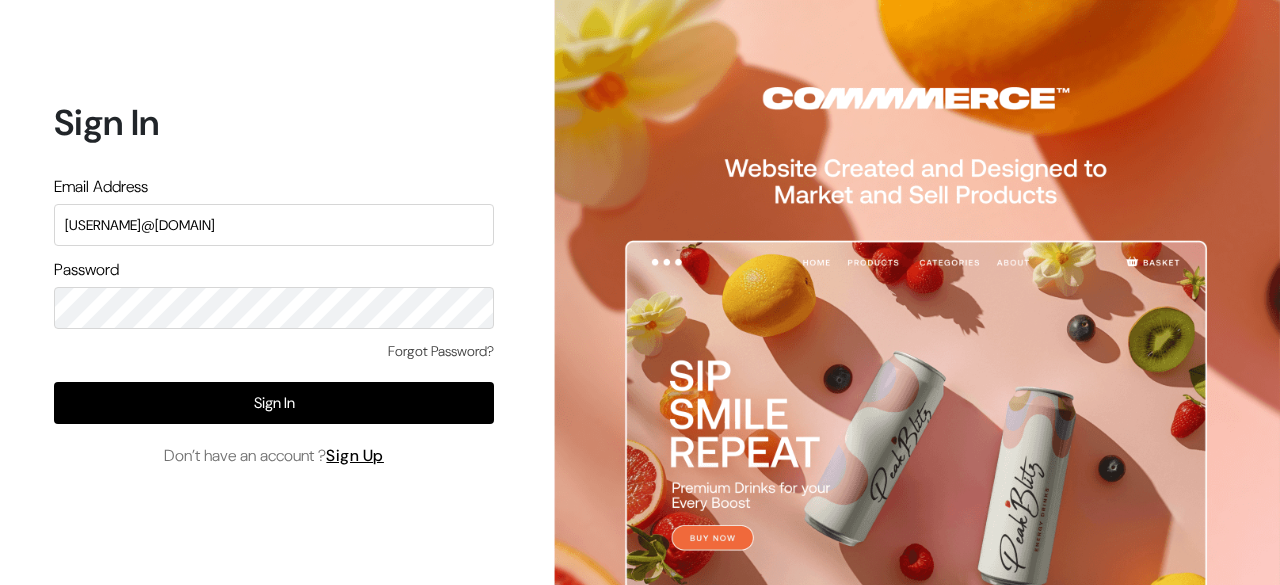 type on "[USERNAME]@[DOMAIN]" 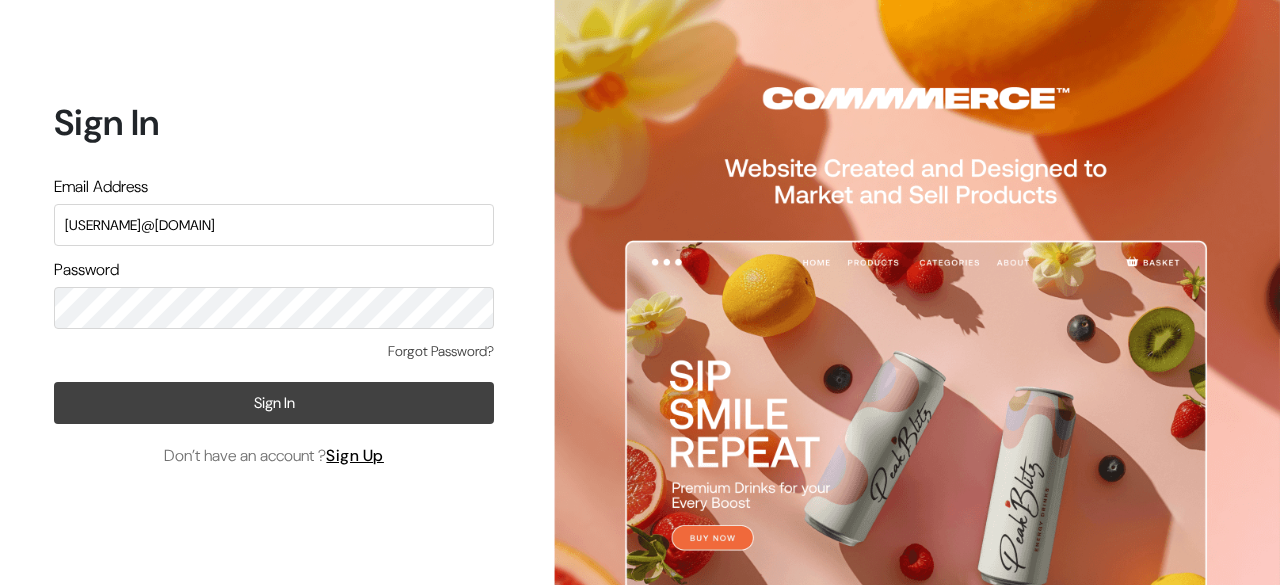 click on "Sign In" at bounding box center [274, 403] 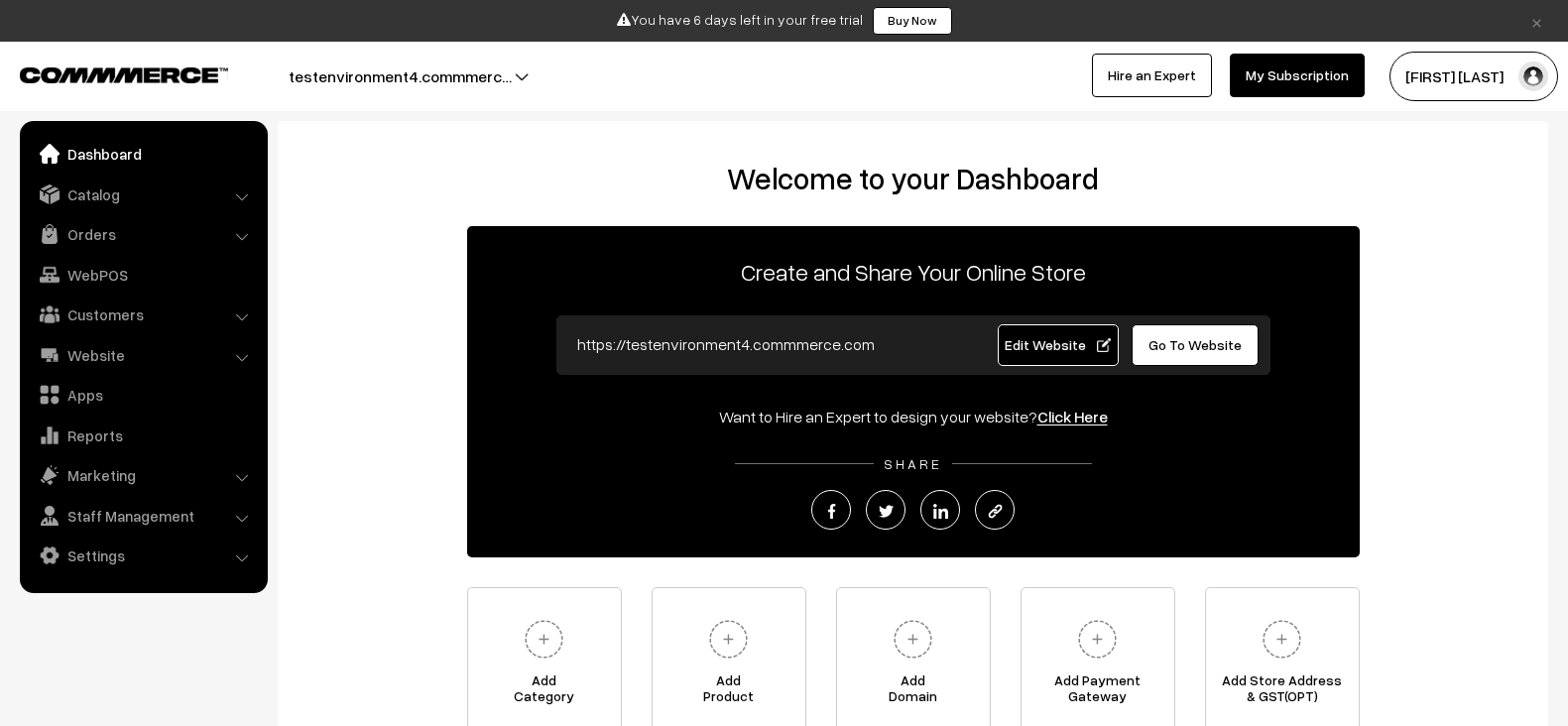 scroll, scrollTop: 0, scrollLeft: 0, axis: both 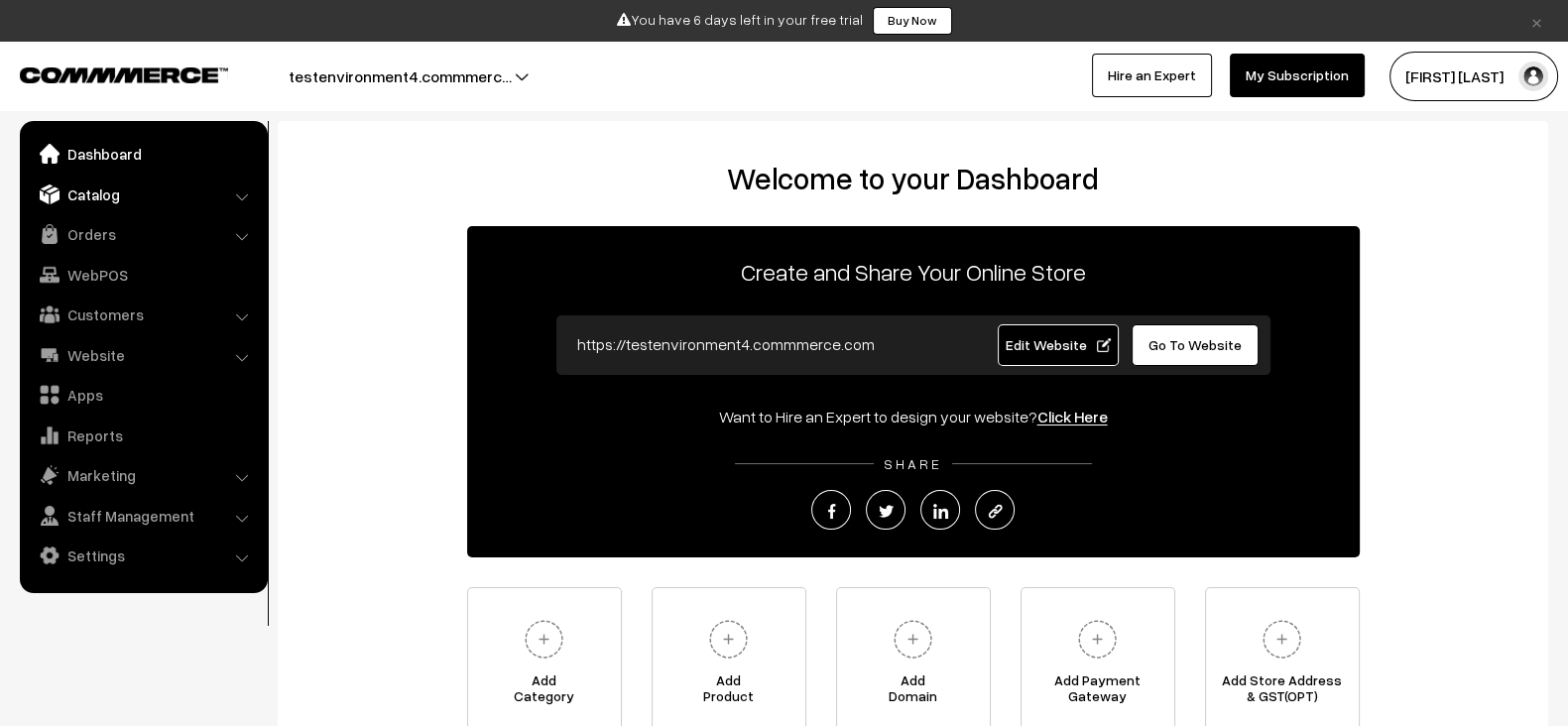 click on "Catalog" at bounding box center (143, 194) 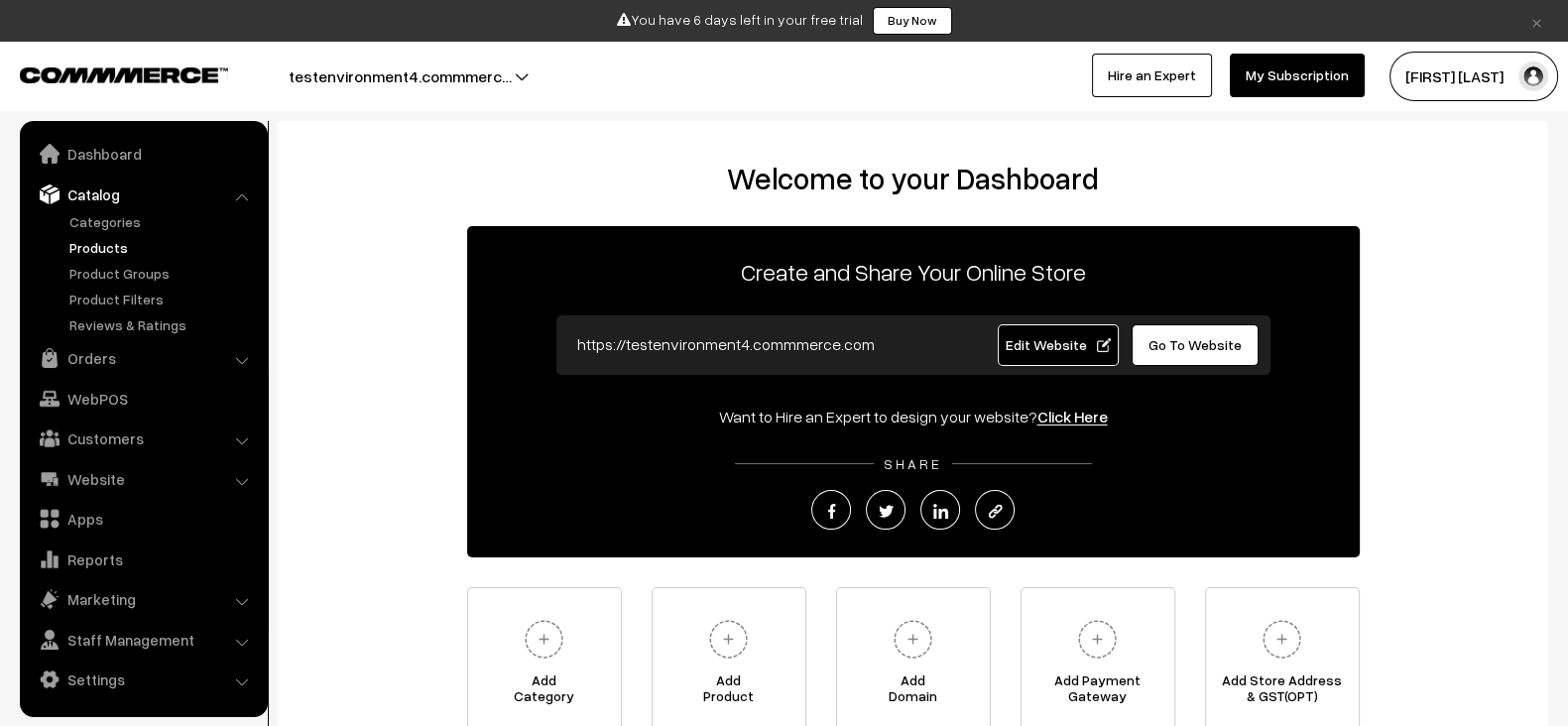 click on "Products" at bounding box center [163, 247] 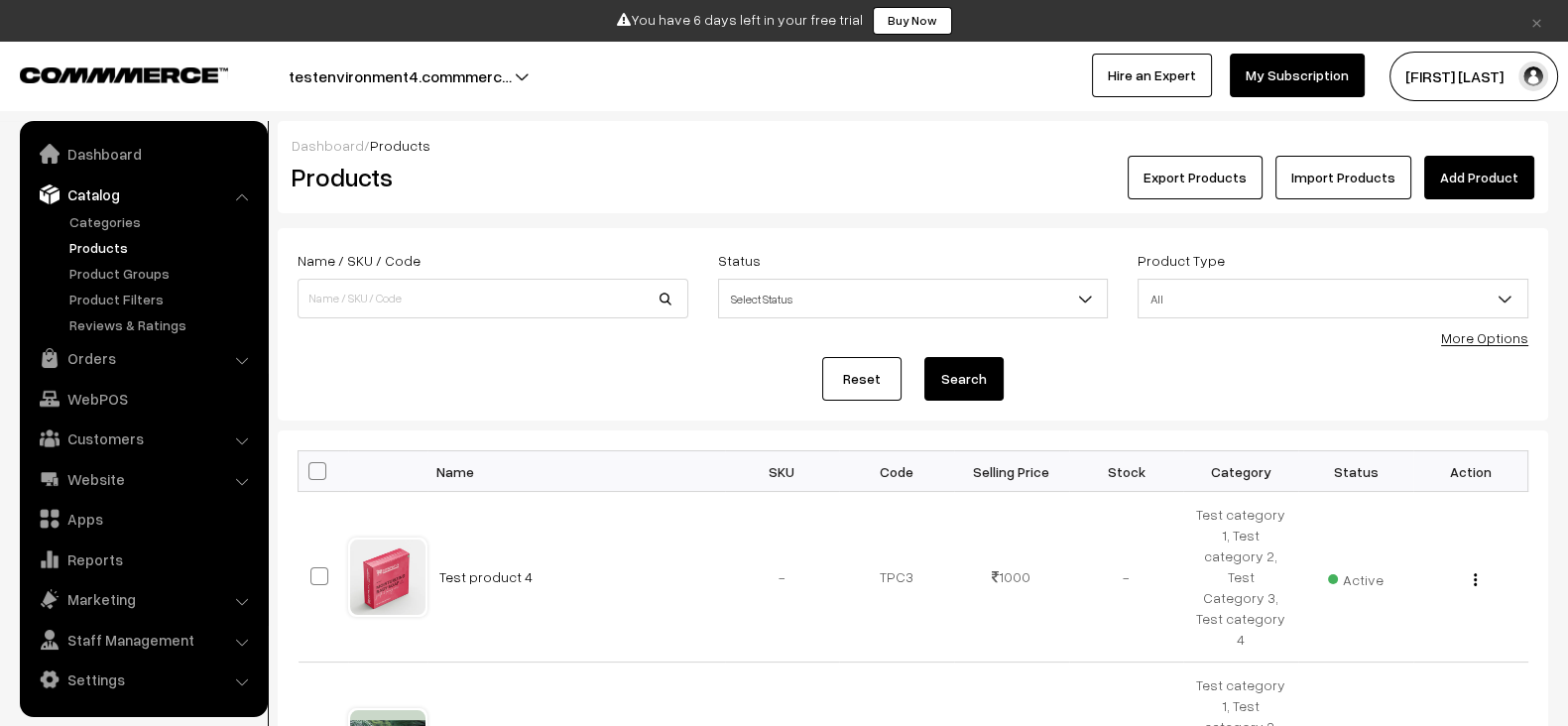 scroll, scrollTop: 89, scrollLeft: 0, axis: vertical 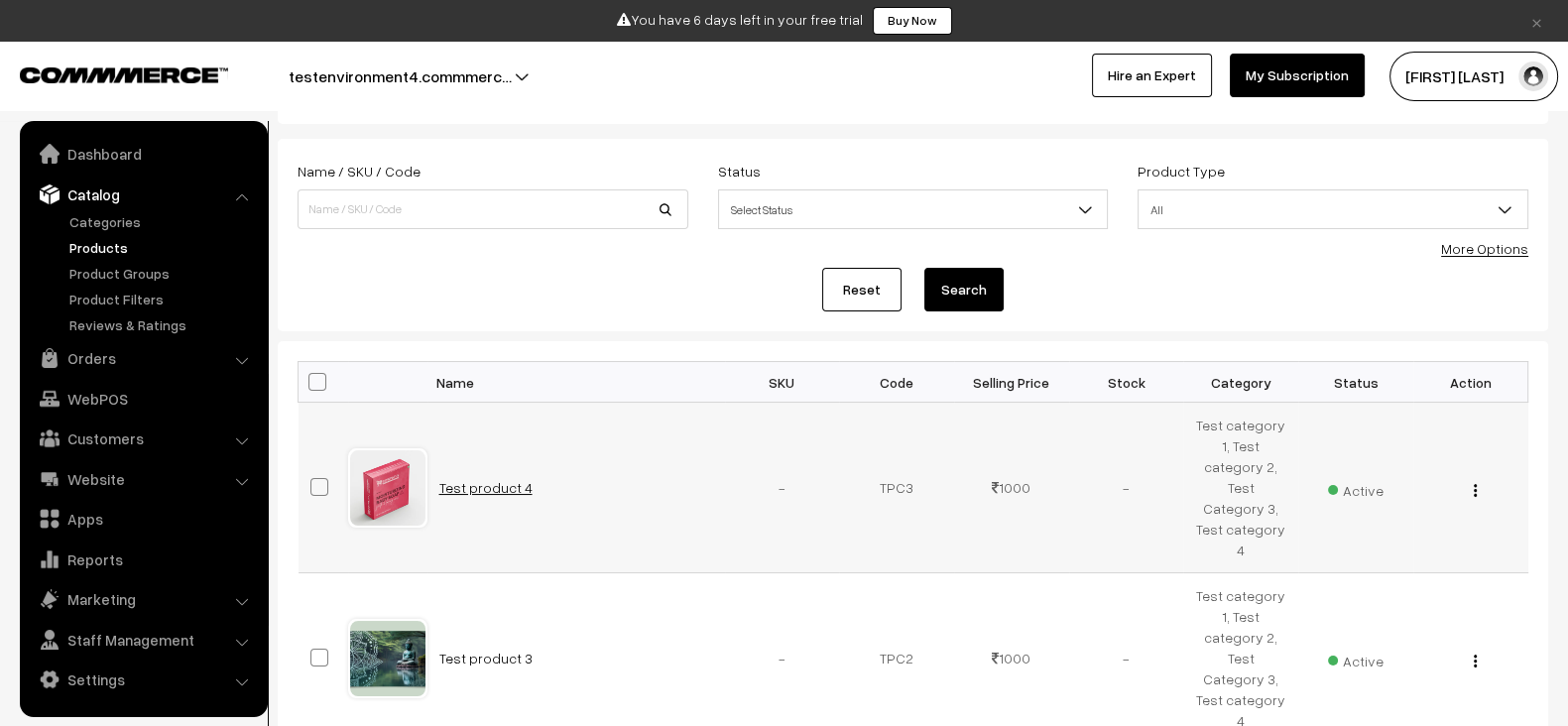 click on "Test product 4" at bounding box center [486, 487] 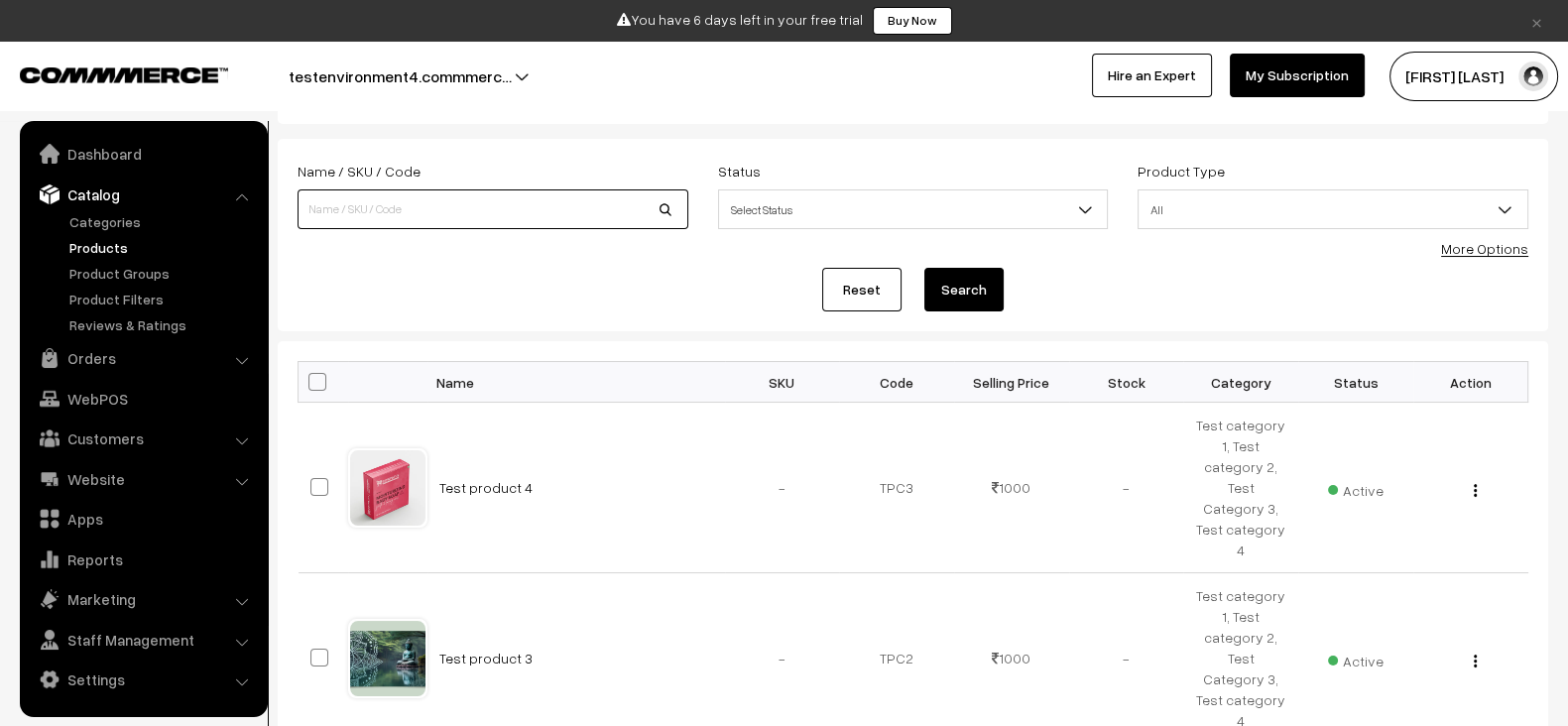 click at bounding box center [493, 209] 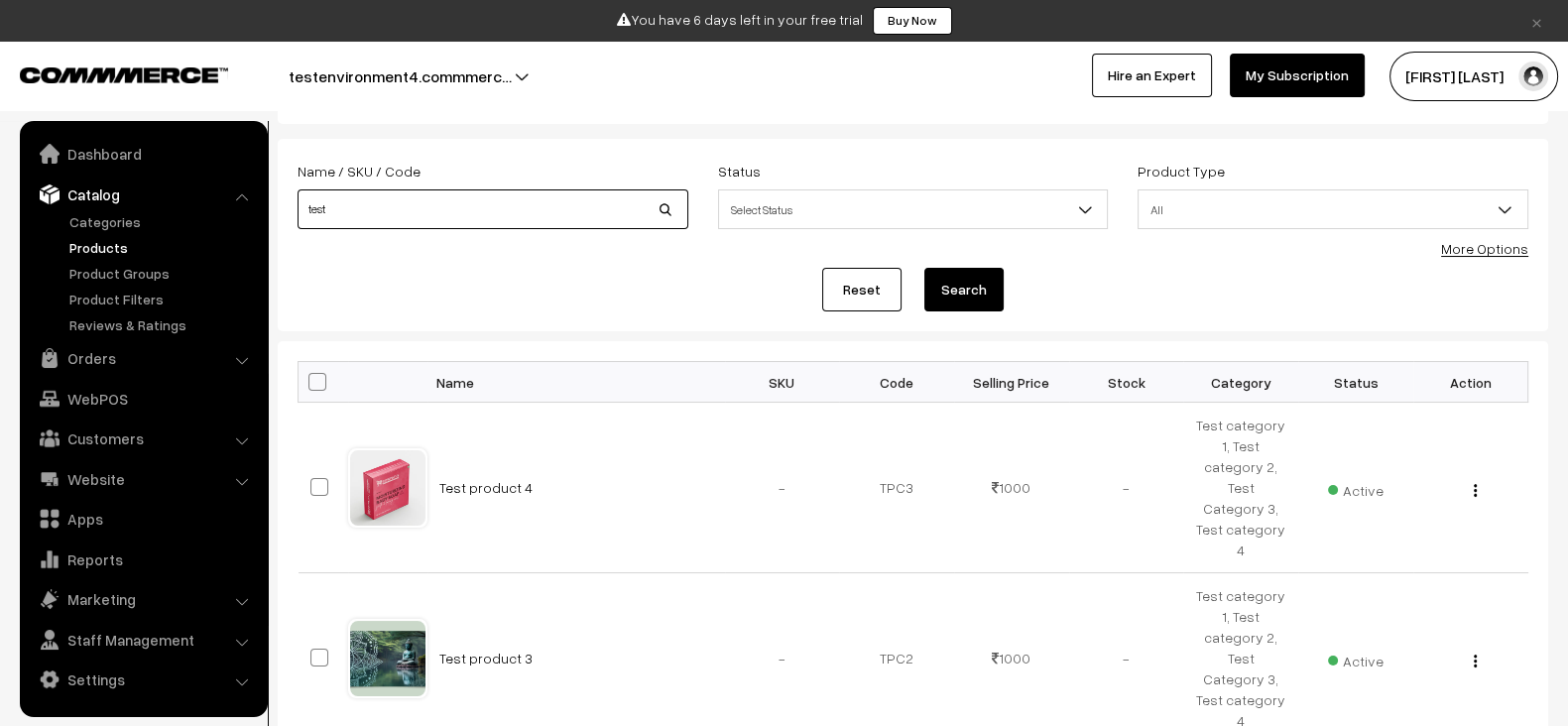 type on "test" 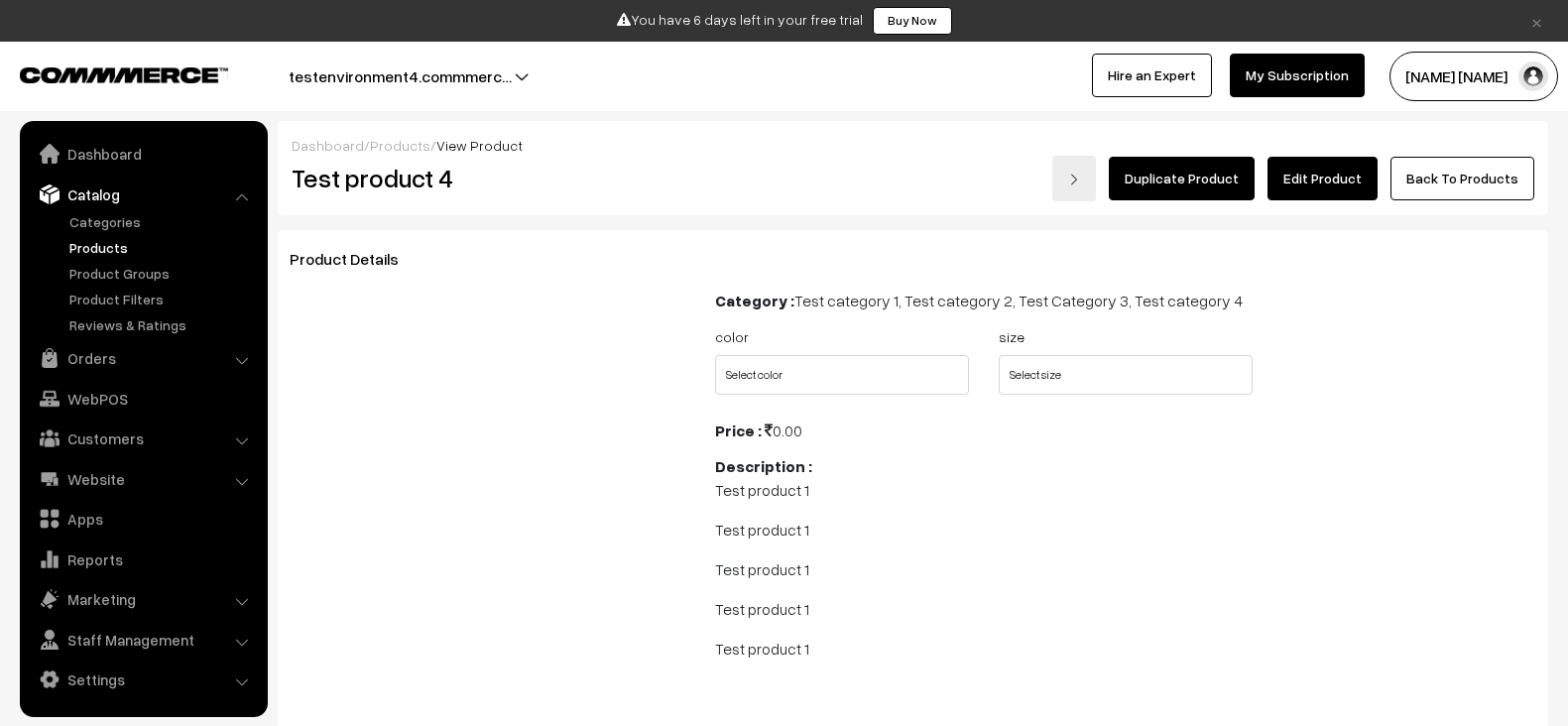 scroll, scrollTop: 0, scrollLeft: 0, axis: both 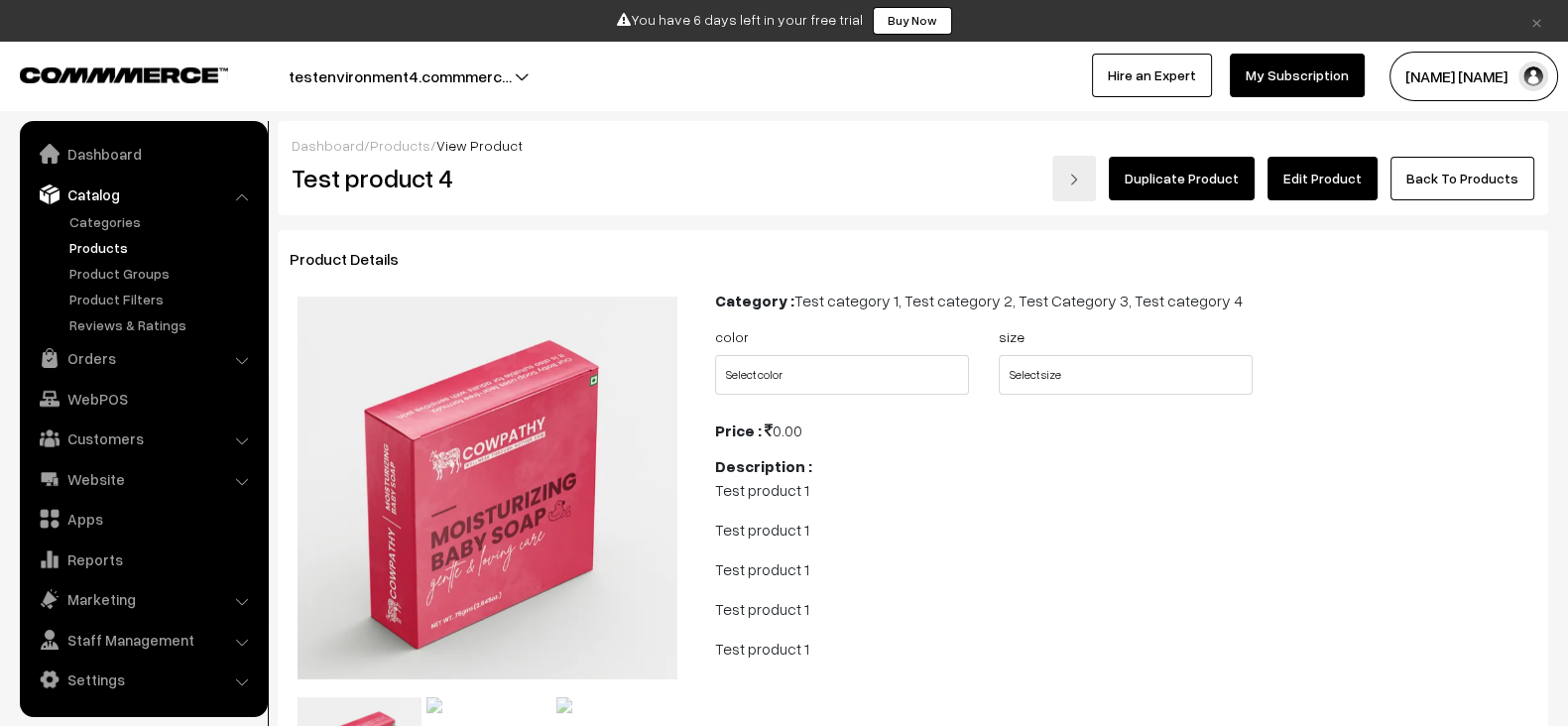 click on "Edit Product" at bounding box center (1322, 179) 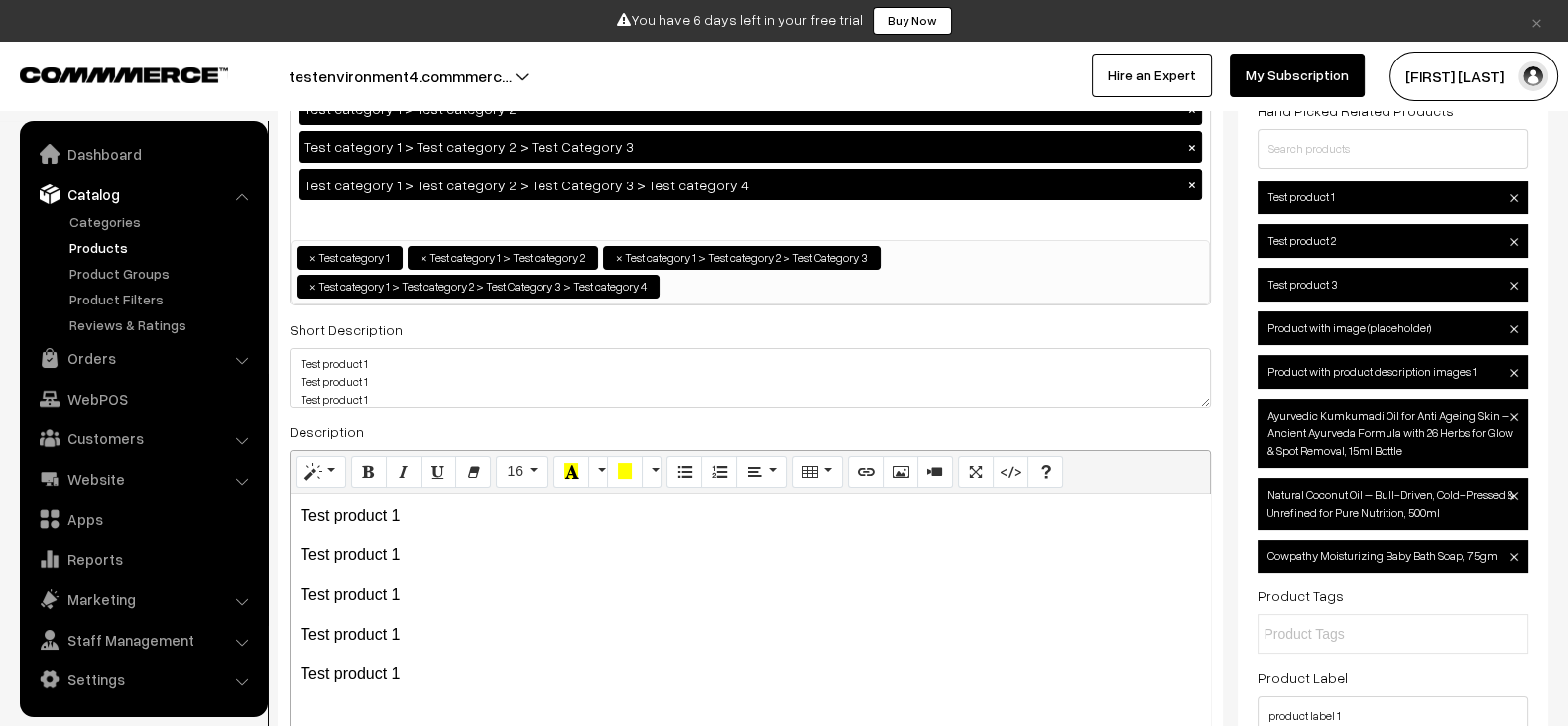 scroll, scrollTop: 317, scrollLeft: 0, axis: vertical 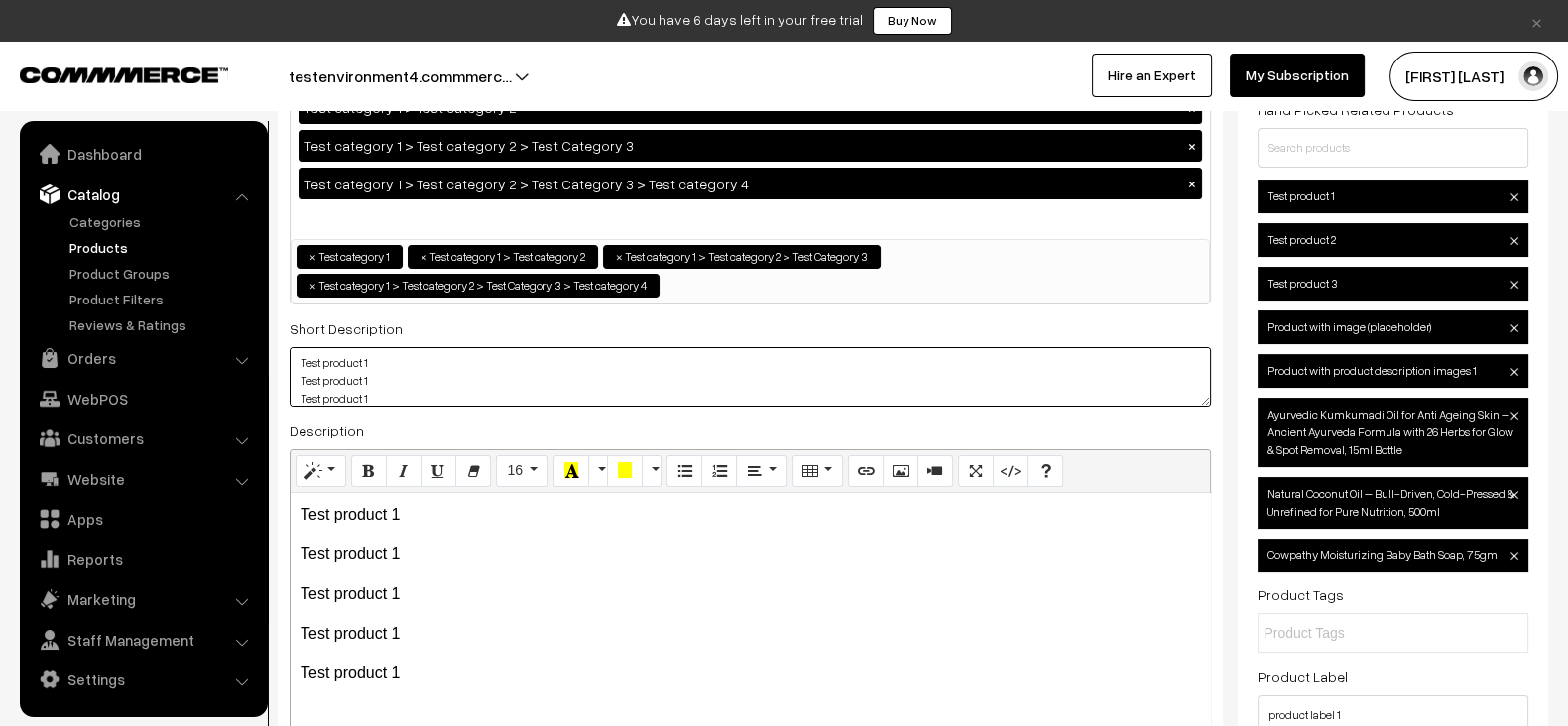 click on "Test product 1
Test product 1
Test product 1" at bounding box center [750, 377] 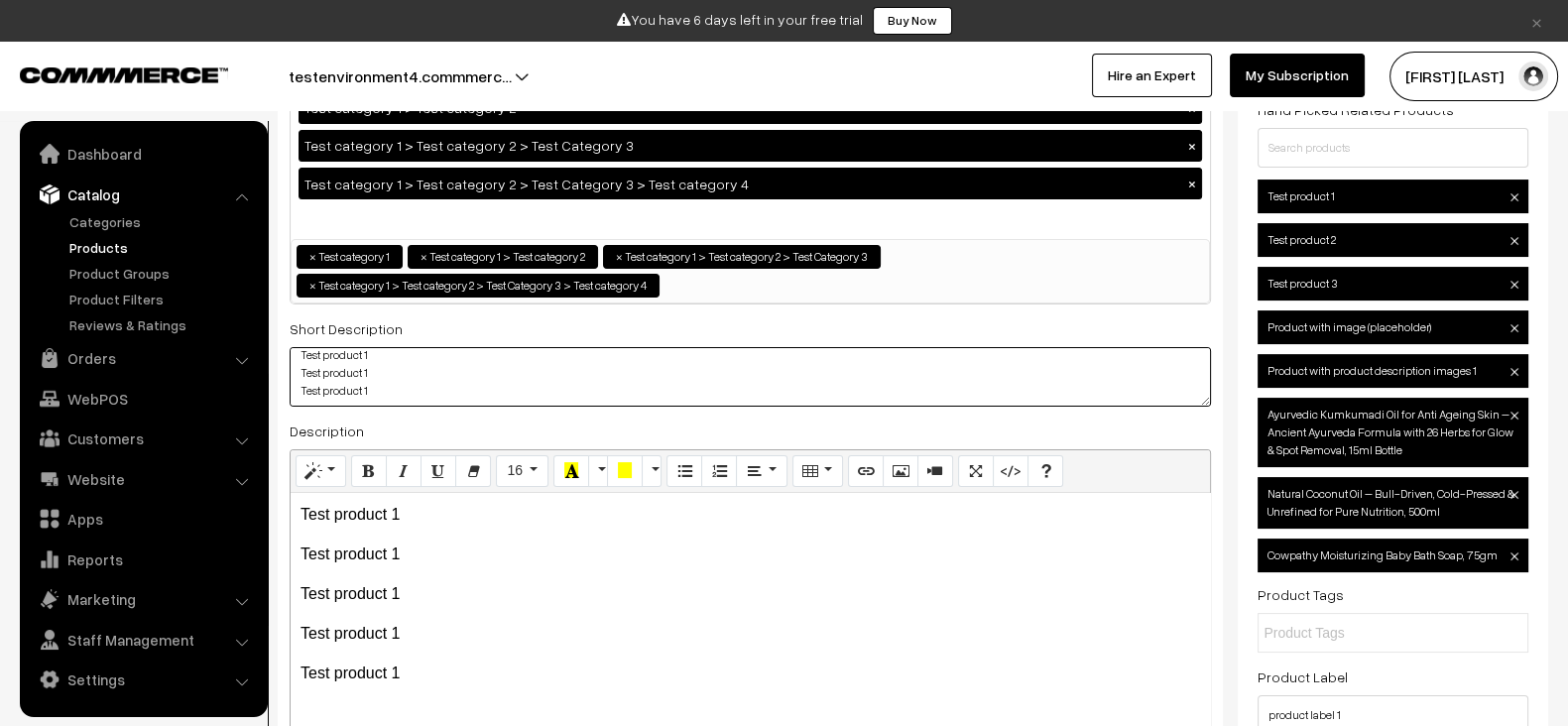 paste on "Test product 1" 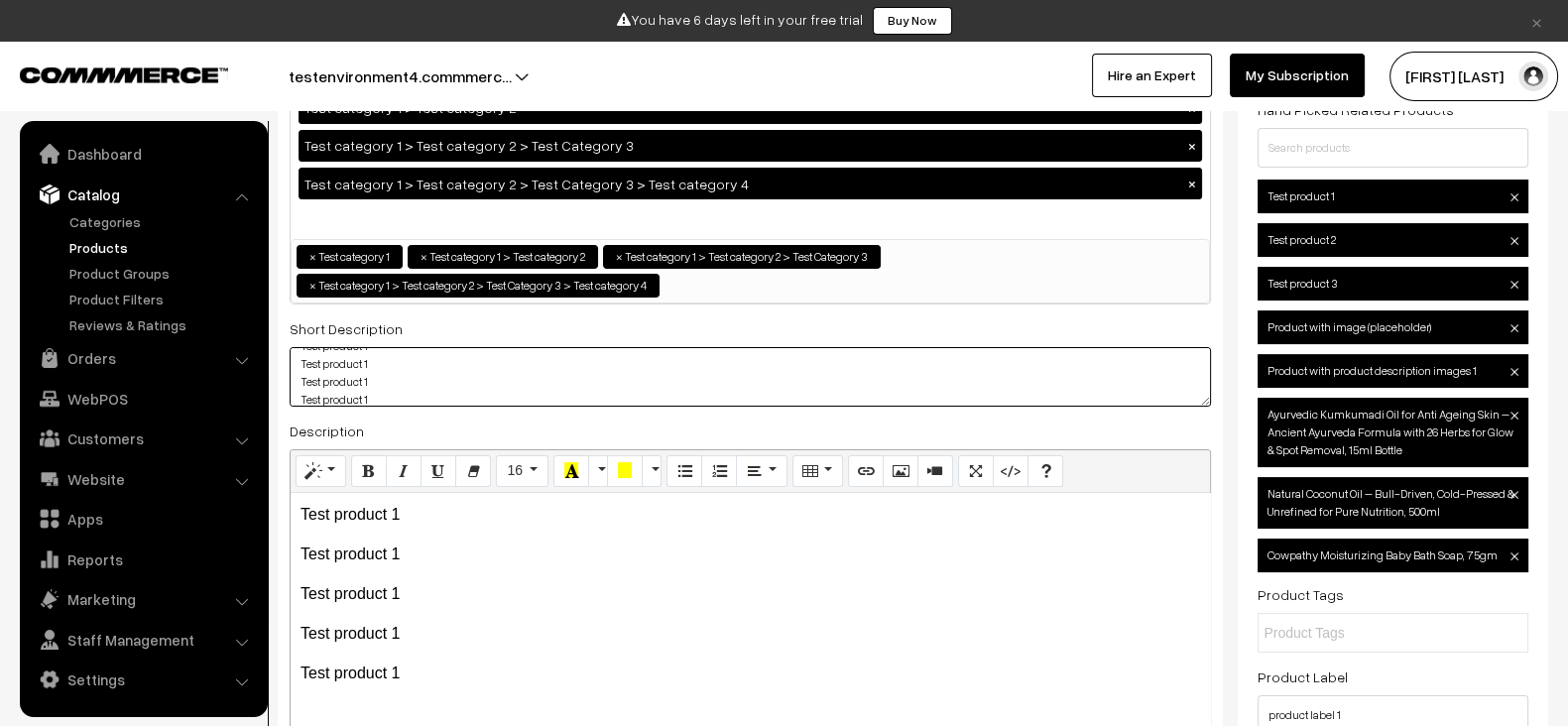 scroll, scrollTop: 53, scrollLeft: 0, axis: vertical 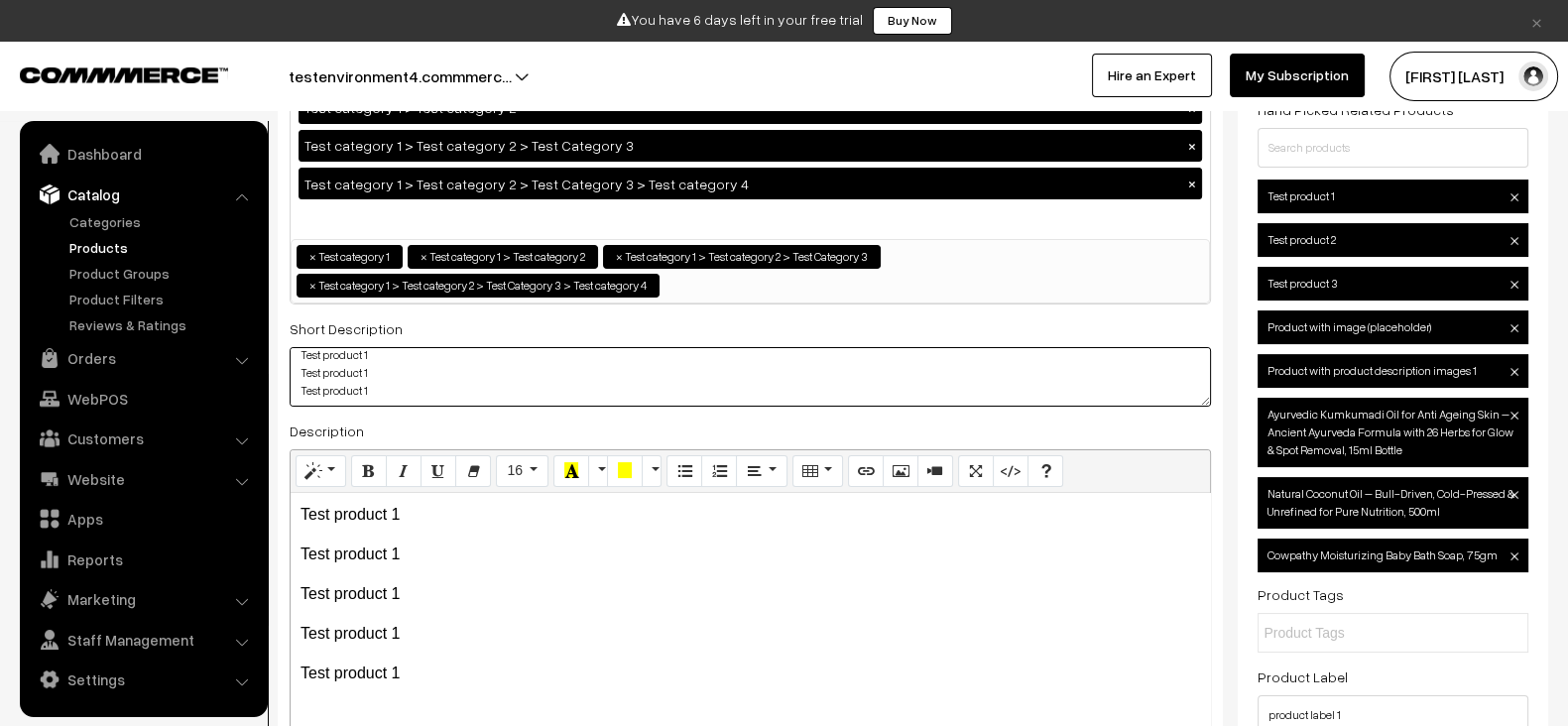 paste on "Test product 1" 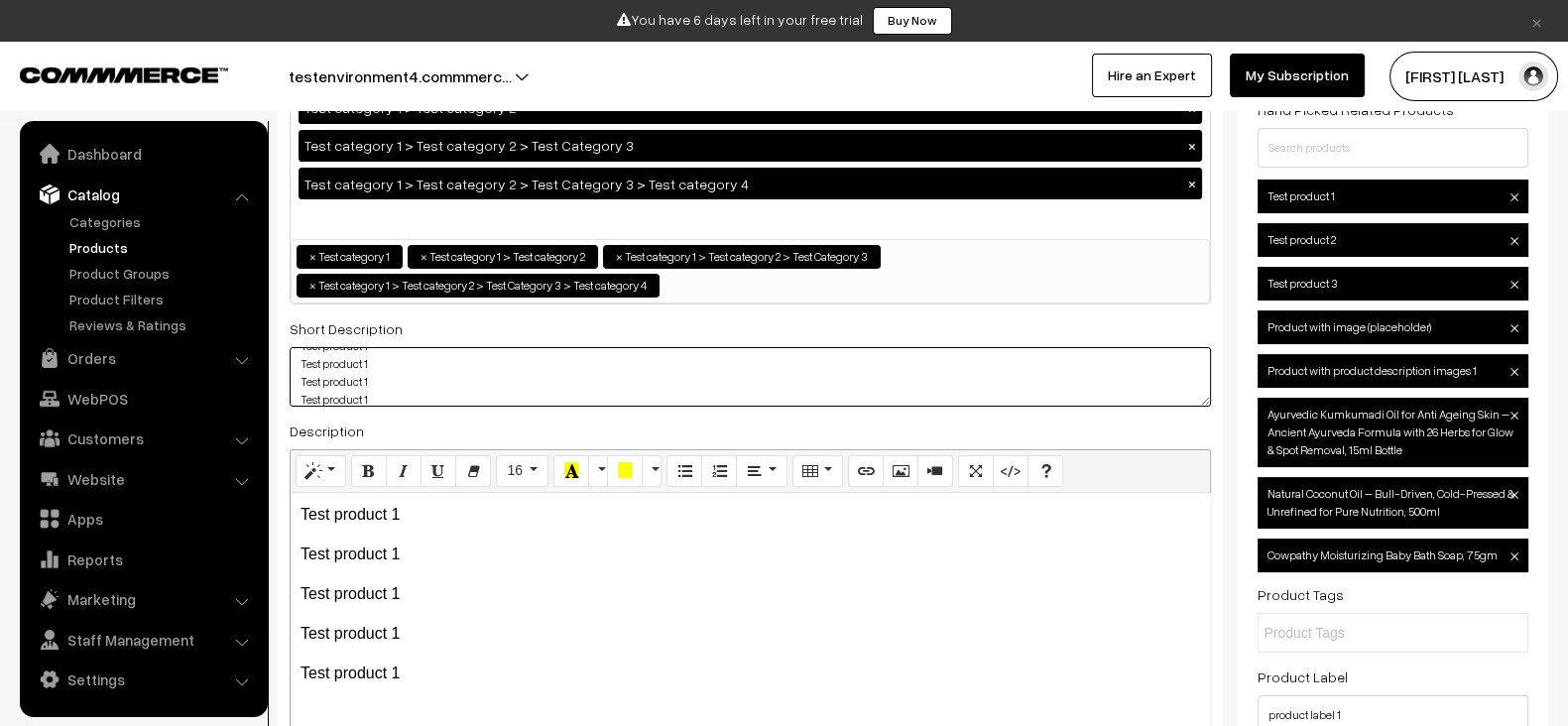 type on "Test product 1
Test product 1
Test product 1
Test product 1
Test product 1
Test product 1" 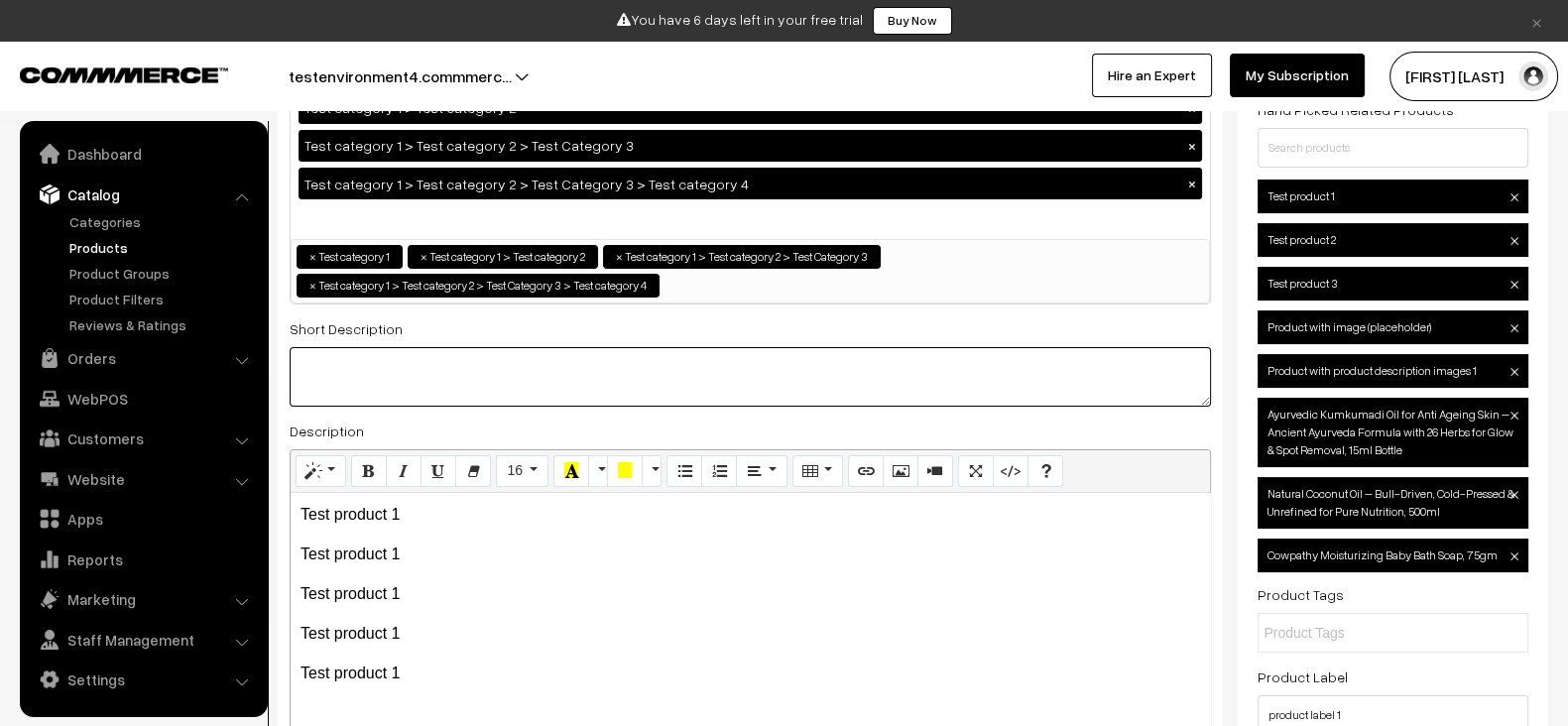 scroll, scrollTop: 0, scrollLeft: 0, axis: both 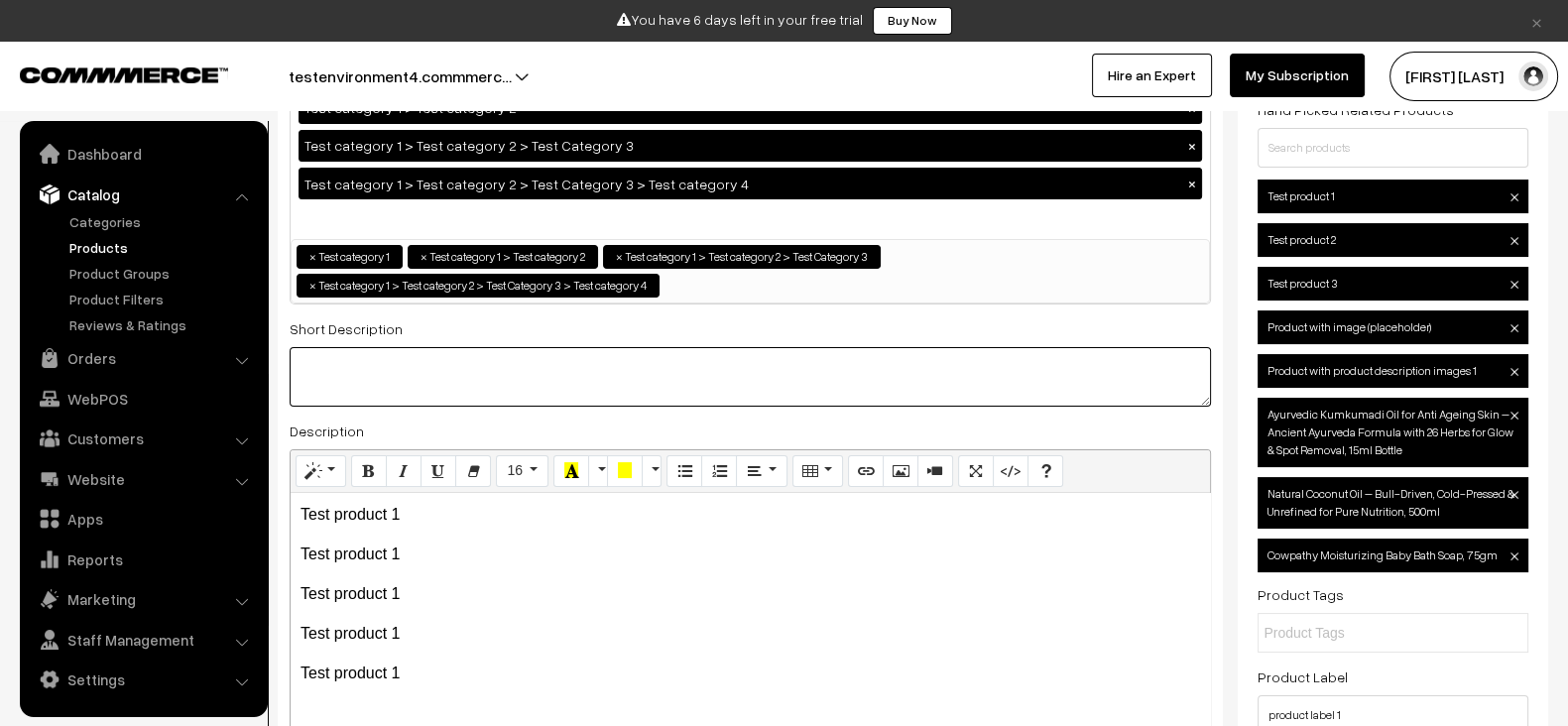 paste on "Lorem Ipsum is simply dummy text of the printing and typesetting industry. Lorem Ipsum has been the industry's standard dummy text ever since the 1500s, when an unknown printer took a galley of type and scrambled it to make a type specimen book. It has survived not only five centuries, but also the leap into electronic typesetting, remaining essentially unchanged. It was popularised in the 1960s with the release of Letraset sheets containing Lorem Ipsum passages, and more recently with desktop publishing software like Aldus PageMaker including versions of Lorem Ipsum." 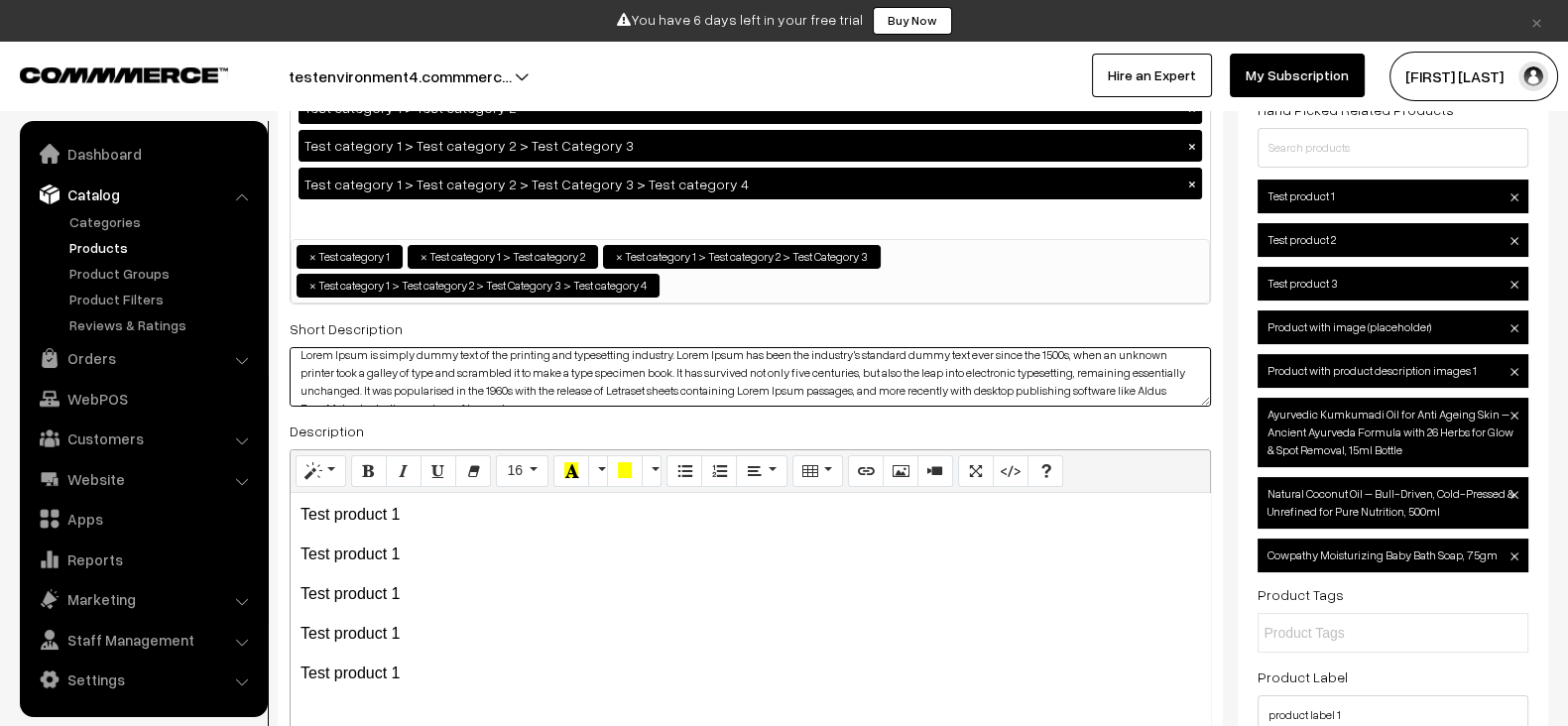scroll, scrollTop: 0, scrollLeft: 0, axis: both 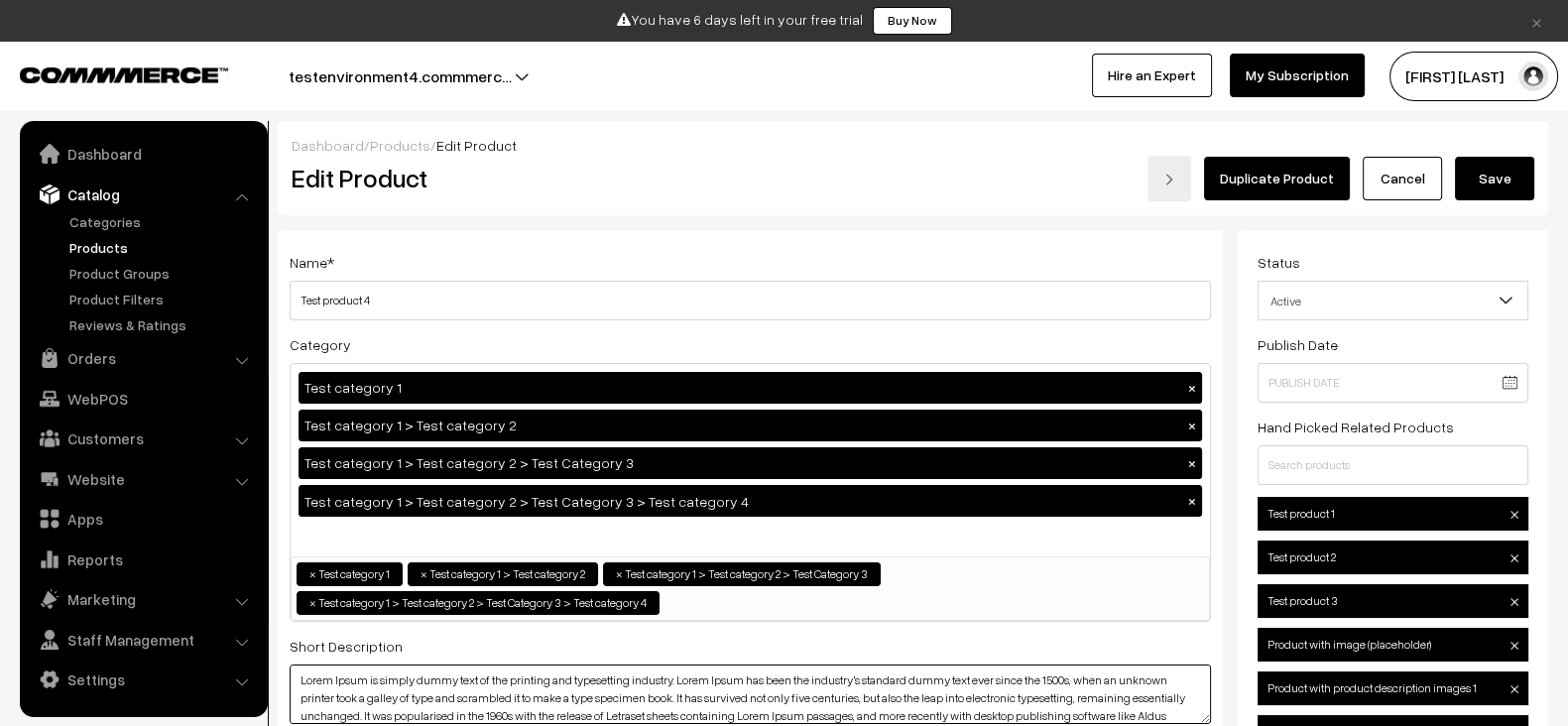 type on "Lorem Ipsum is simply dummy text of the printing and typesetting industry. Lorem Ipsum has been the industry's standard dummy text ever since the 1500s, when an unknown printer took a galley of type and scrambled it to make a type specimen book. It has survived not only five centuries, but also the leap into electronic typesetting, remaining essentially unchanged. It was popularised in the 1960s with the release of Letraset sheets containing Lorem Ipsum passages, and more recently with desktop publishing software like Aldus PageMaker including versions of Lorem Ipsum." 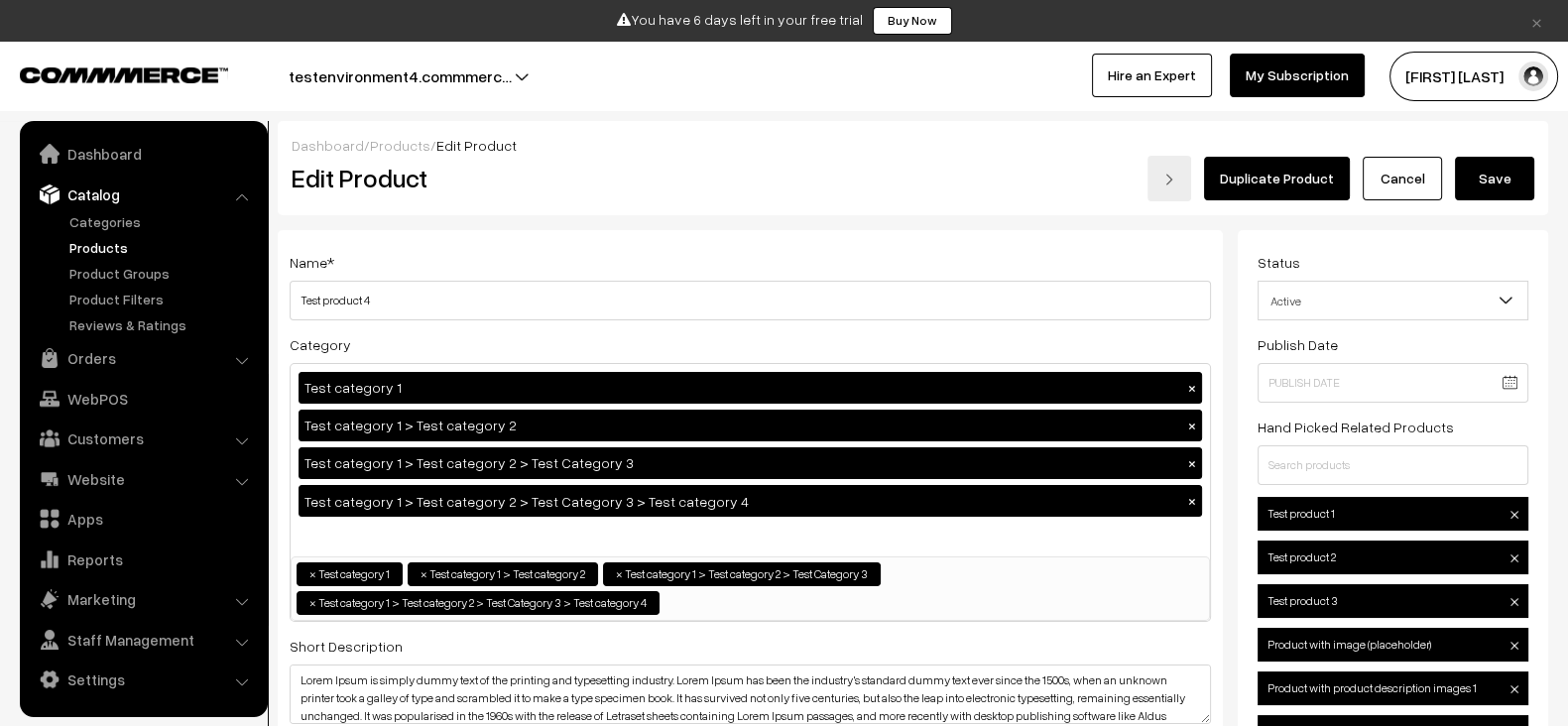 click on "Save" at bounding box center [1495, 179] 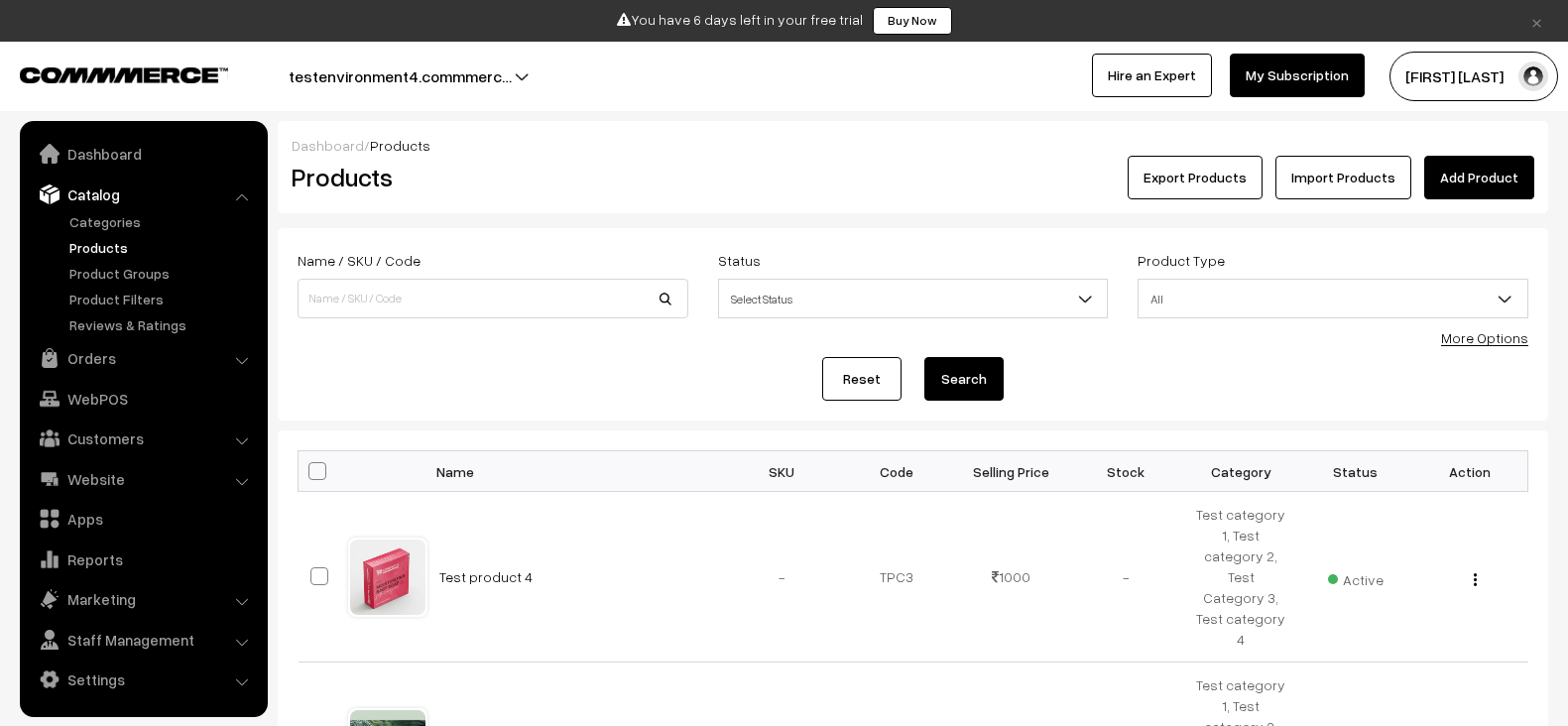 scroll, scrollTop: 0, scrollLeft: 0, axis: both 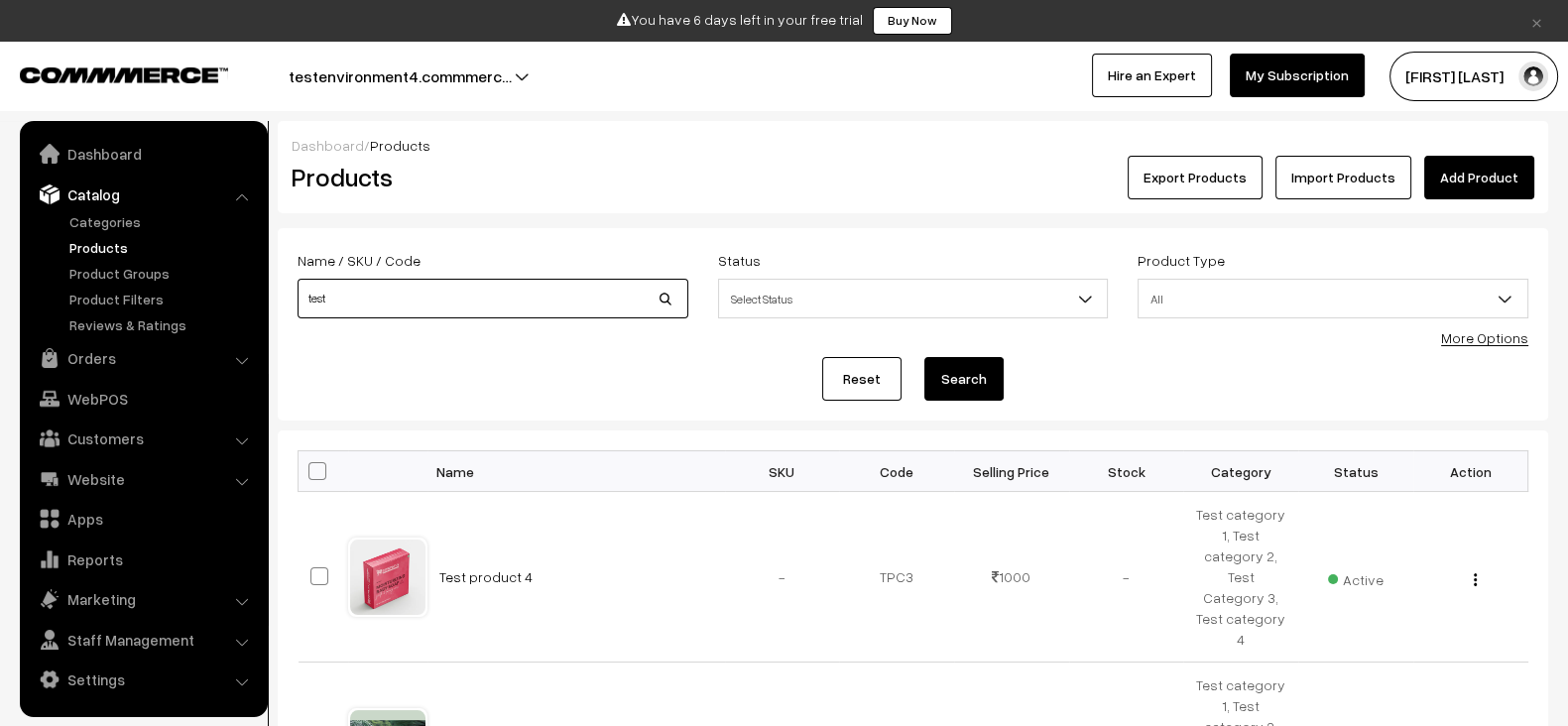 click on "test" at bounding box center (493, 299) 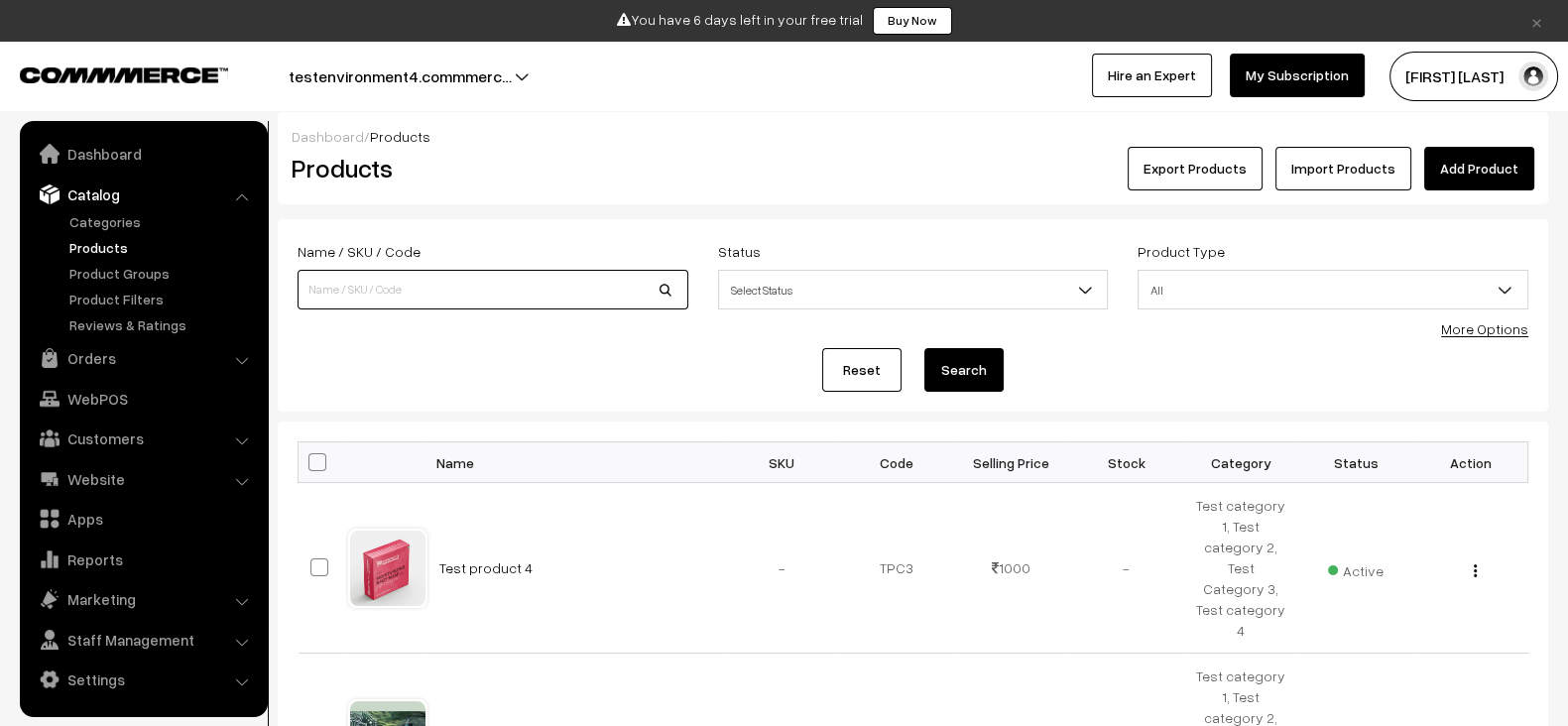scroll, scrollTop: 0, scrollLeft: 0, axis: both 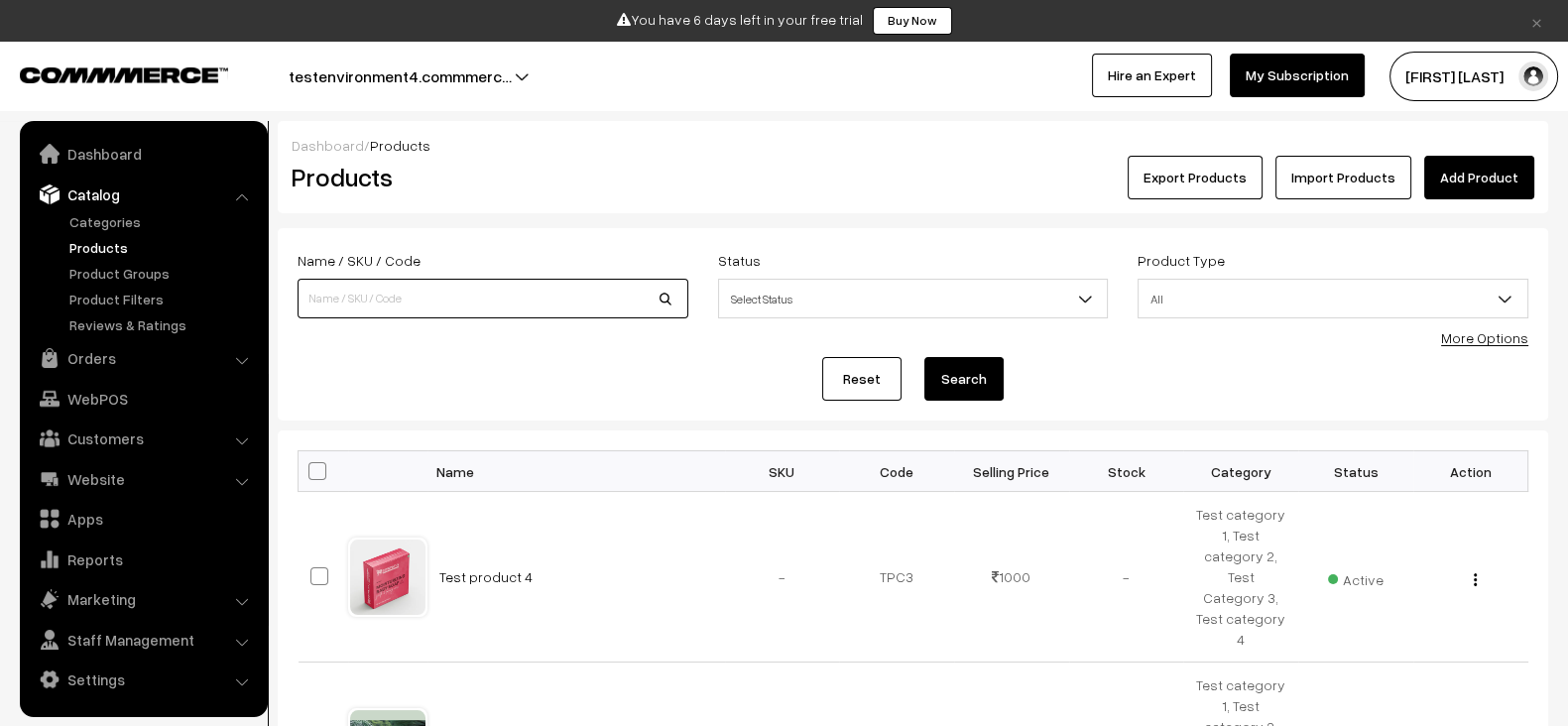 type 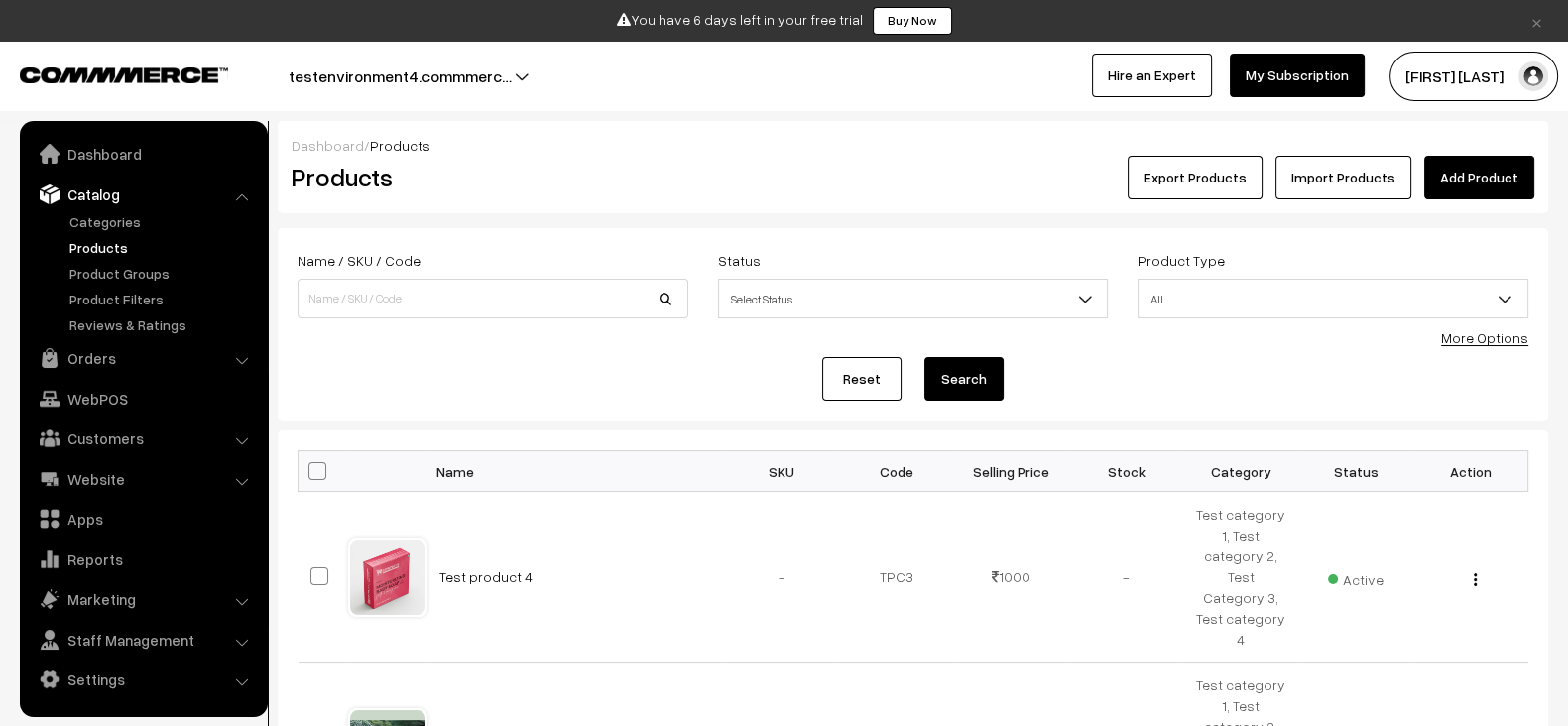 click on "Dashboard  /  Products
Products
Export Products
Import Products
Add Product" at bounding box center [912, 167] 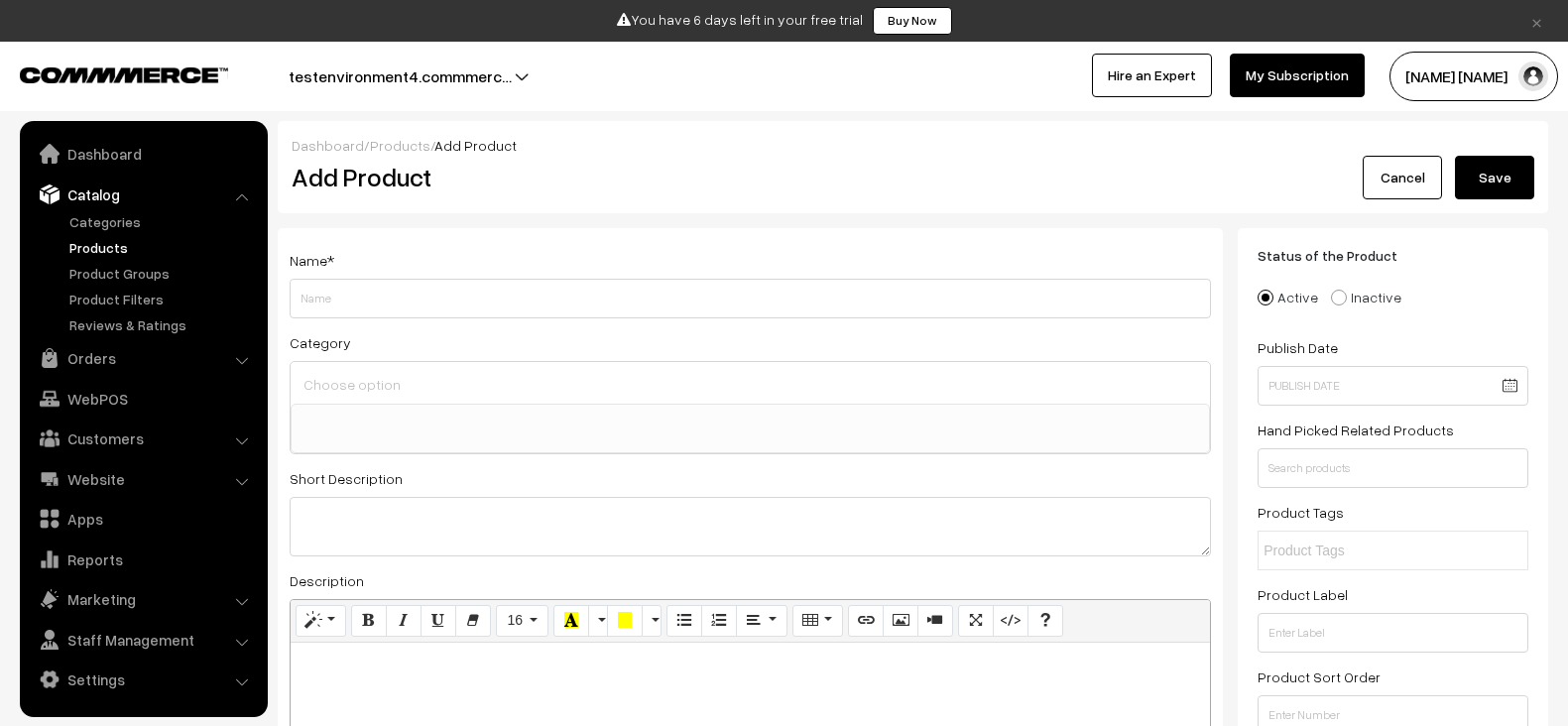 select 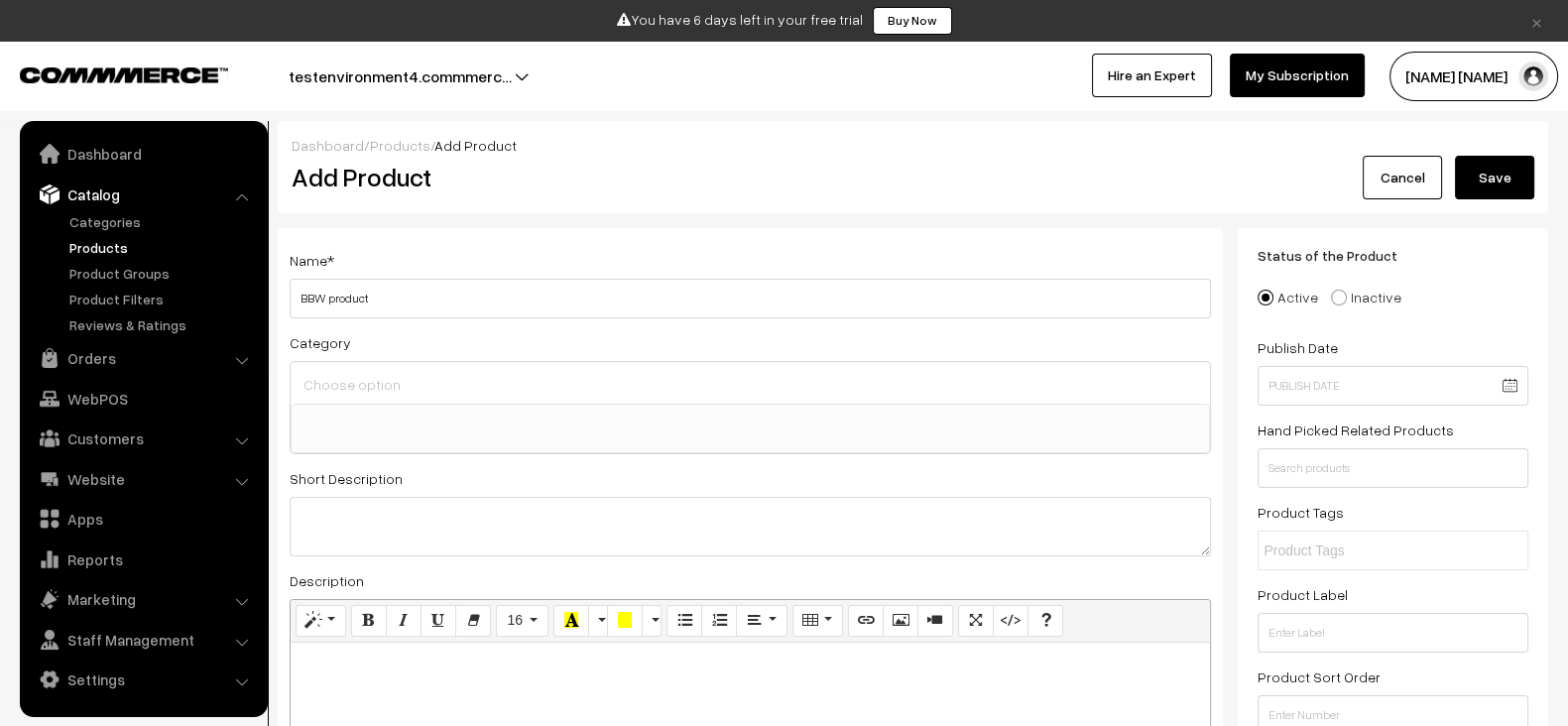 type on "BBW product" 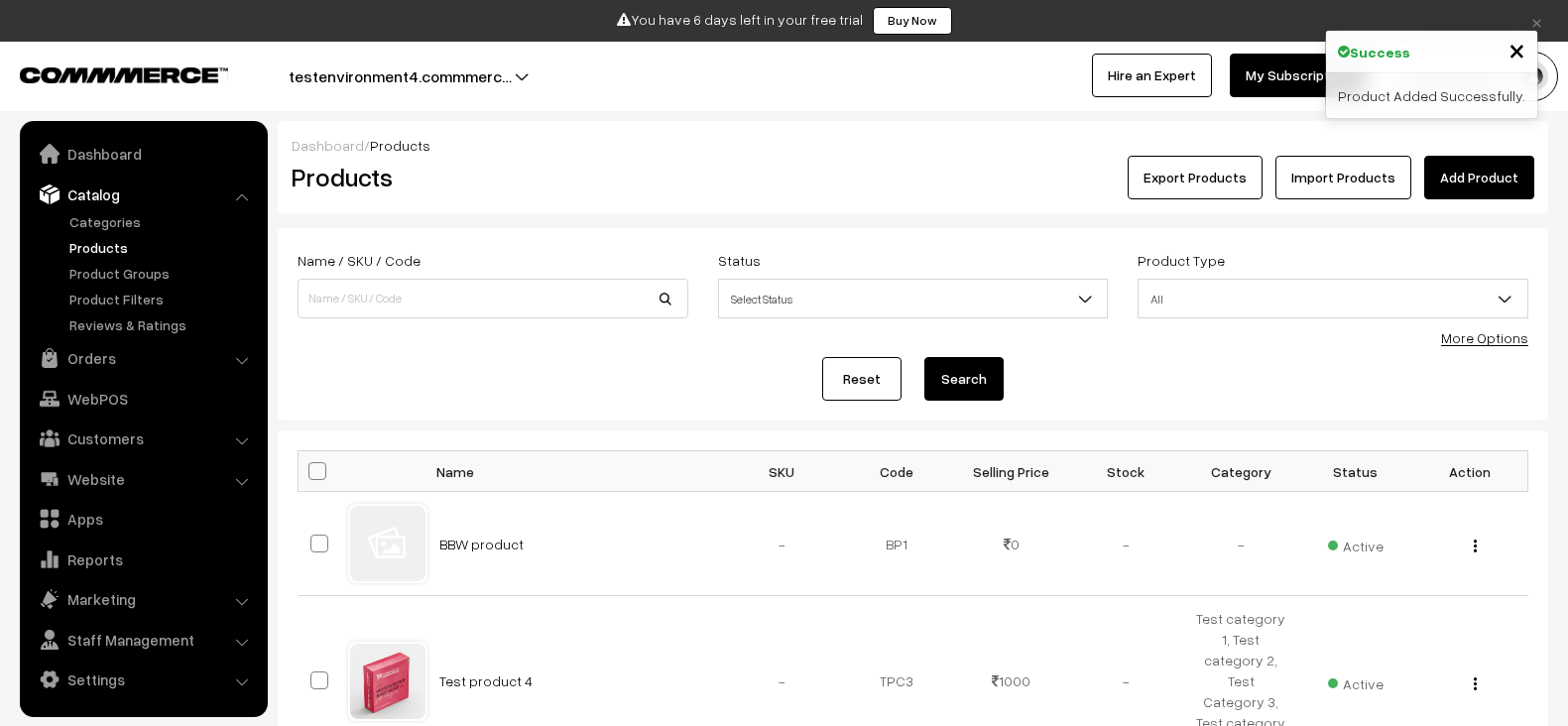 scroll, scrollTop: 0, scrollLeft: 0, axis: both 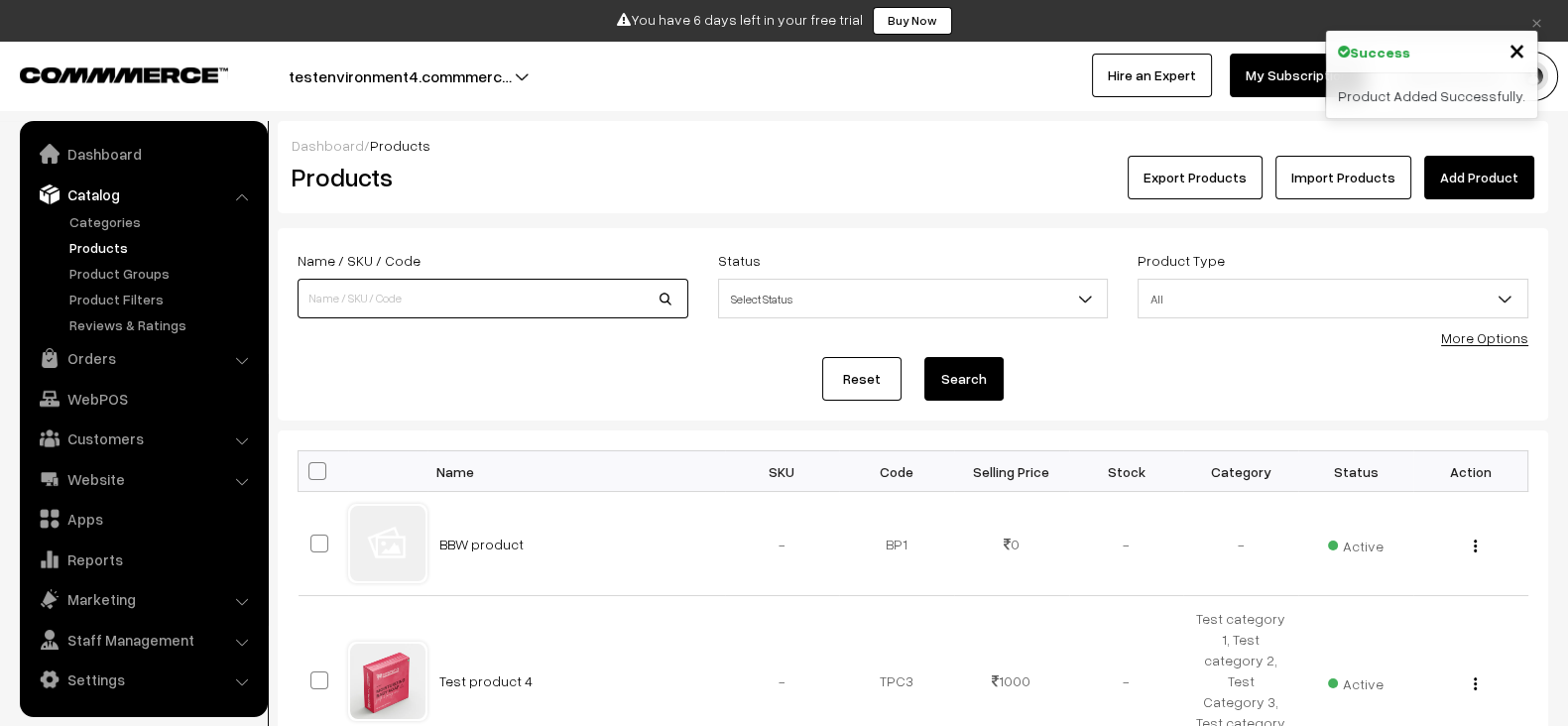 click at bounding box center [493, 299] 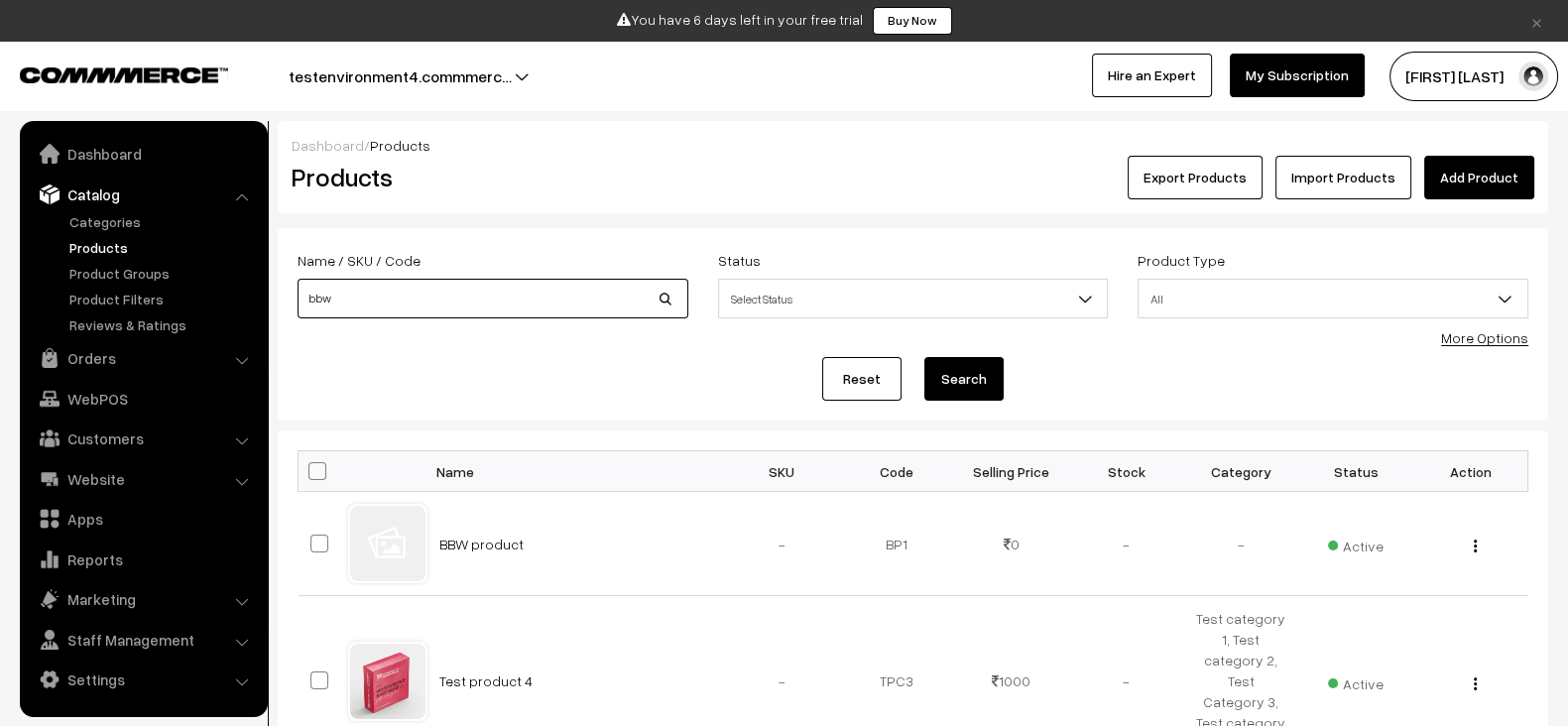 type on "bbw" 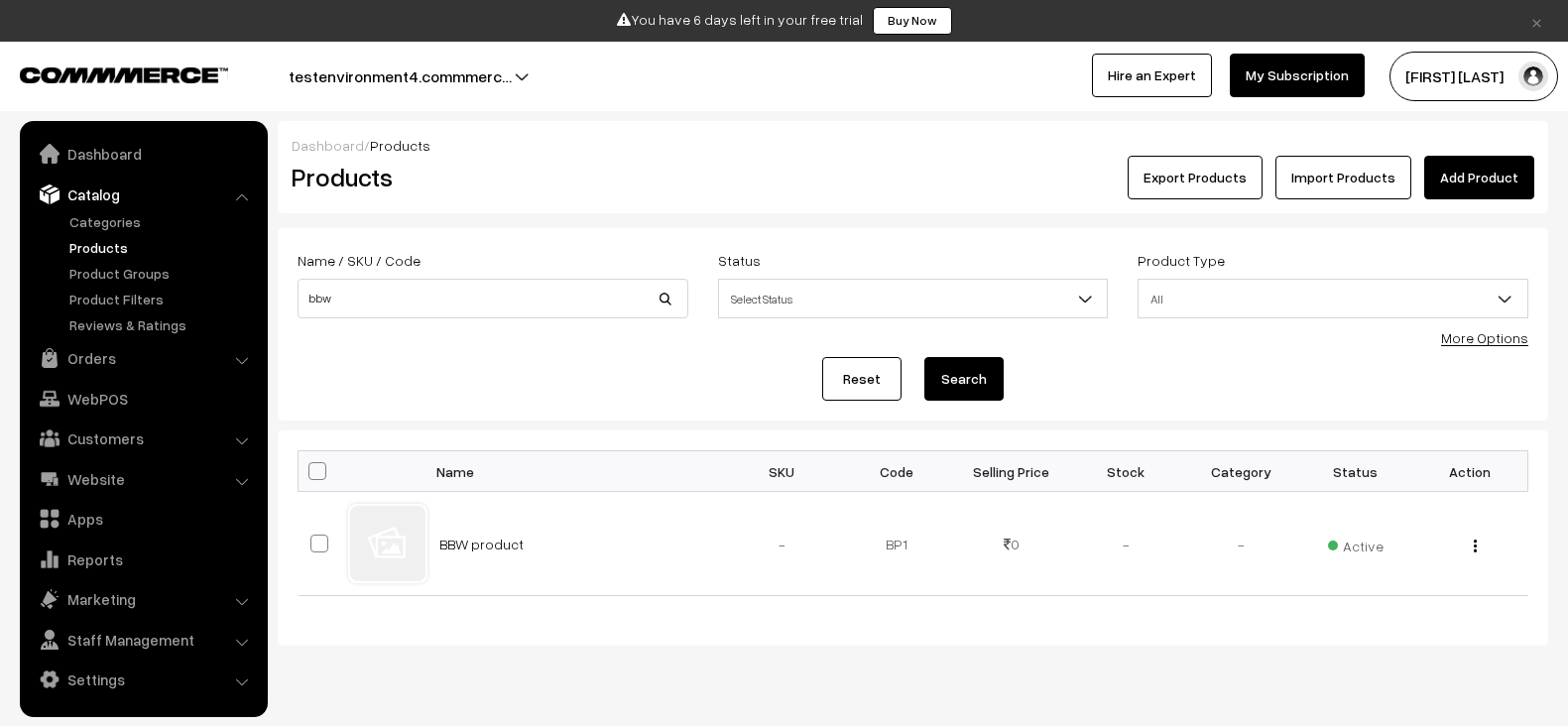 scroll, scrollTop: 0, scrollLeft: 0, axis: both 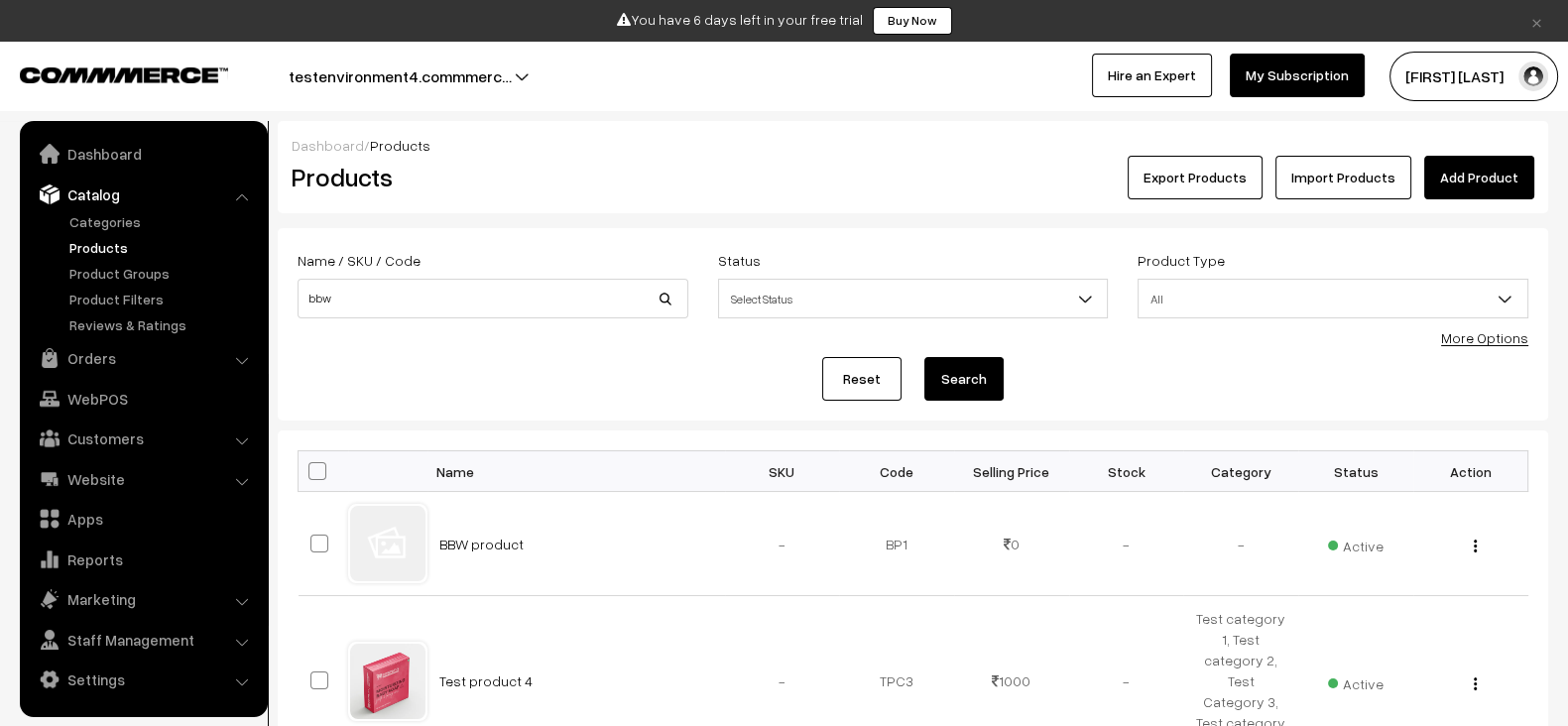 type on "bbw" 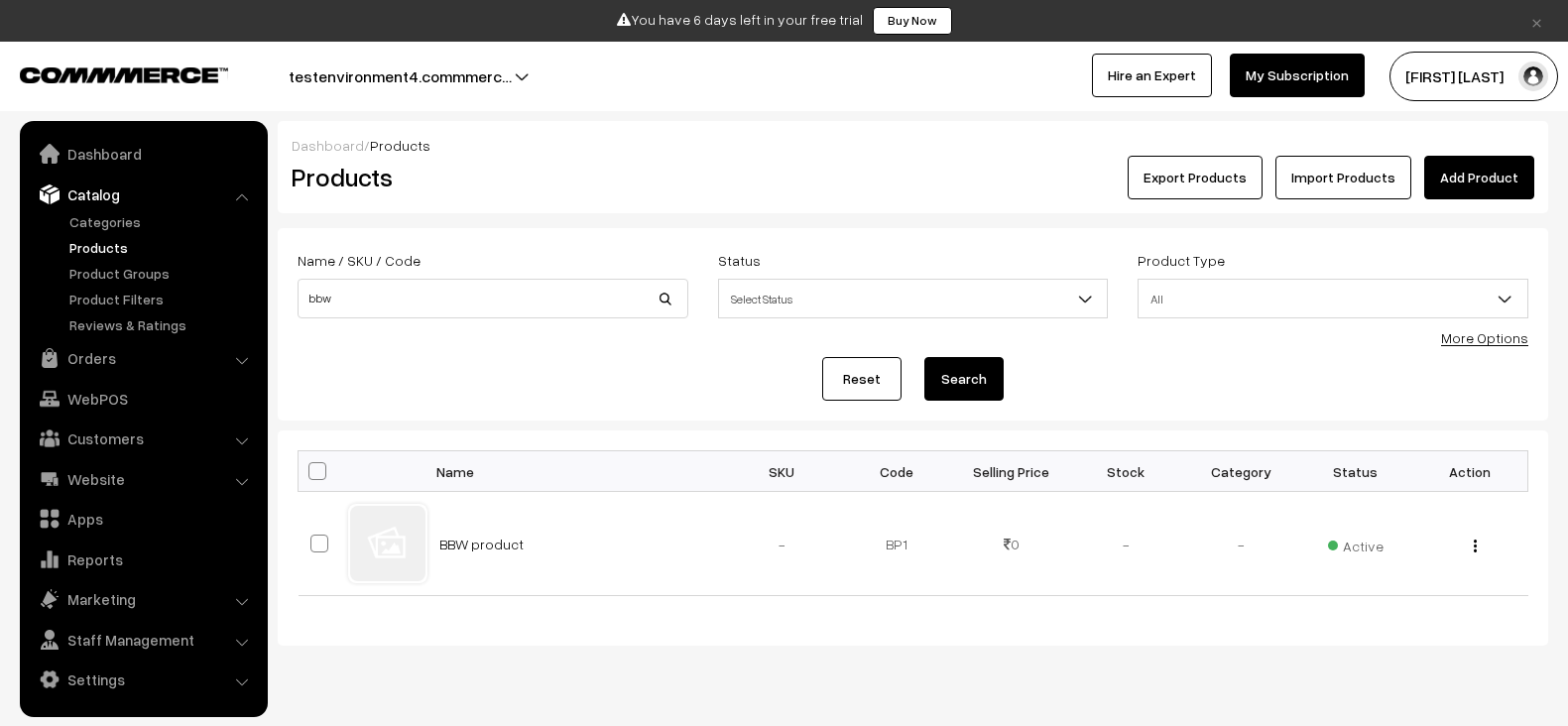 scroll, scrollTop: 0, scrollLeft: 0, axis: both 